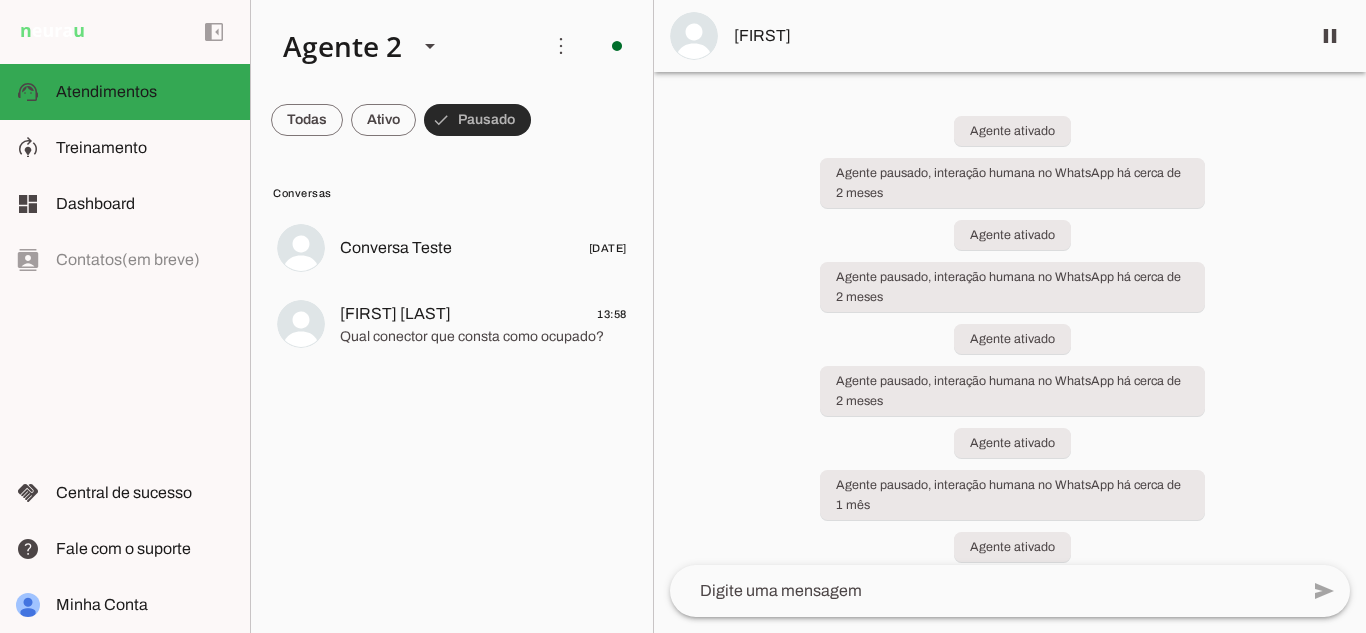 scroll, scrollTop: 0, scrollLeft: 0, axis: both 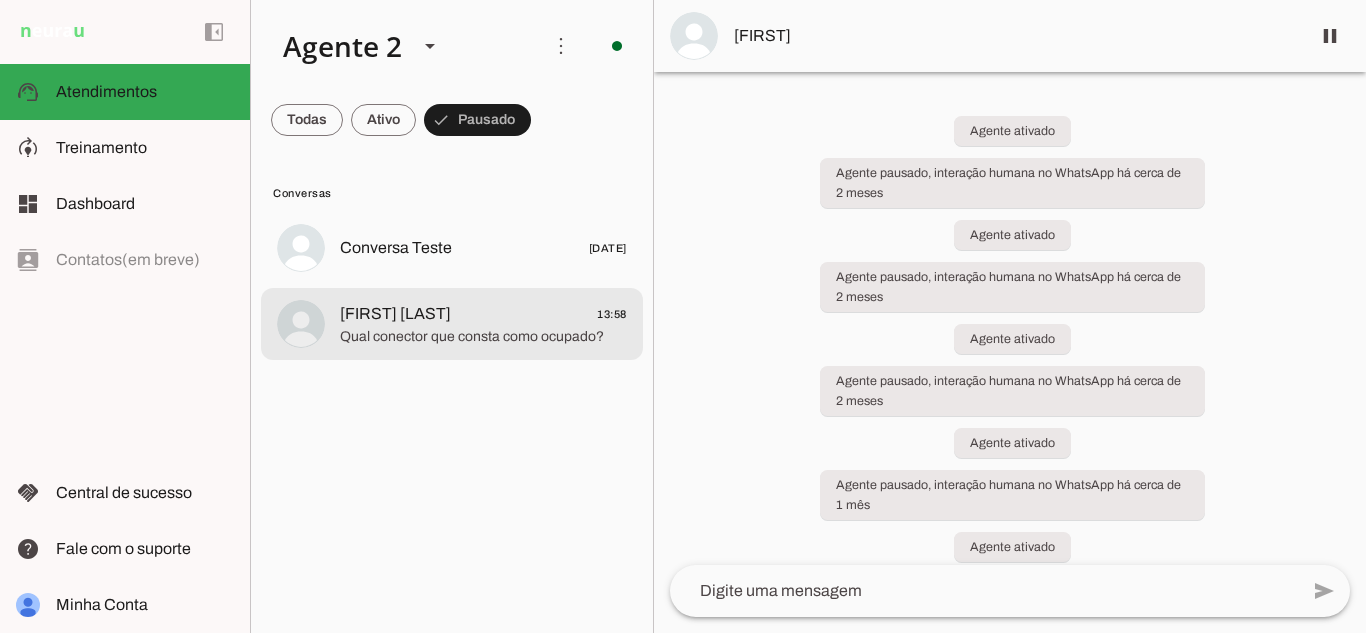 click on "Roberto Gomes Ferreira
13:58
Qual conector que consta como ocupado?" at bounding box center [452, 248] 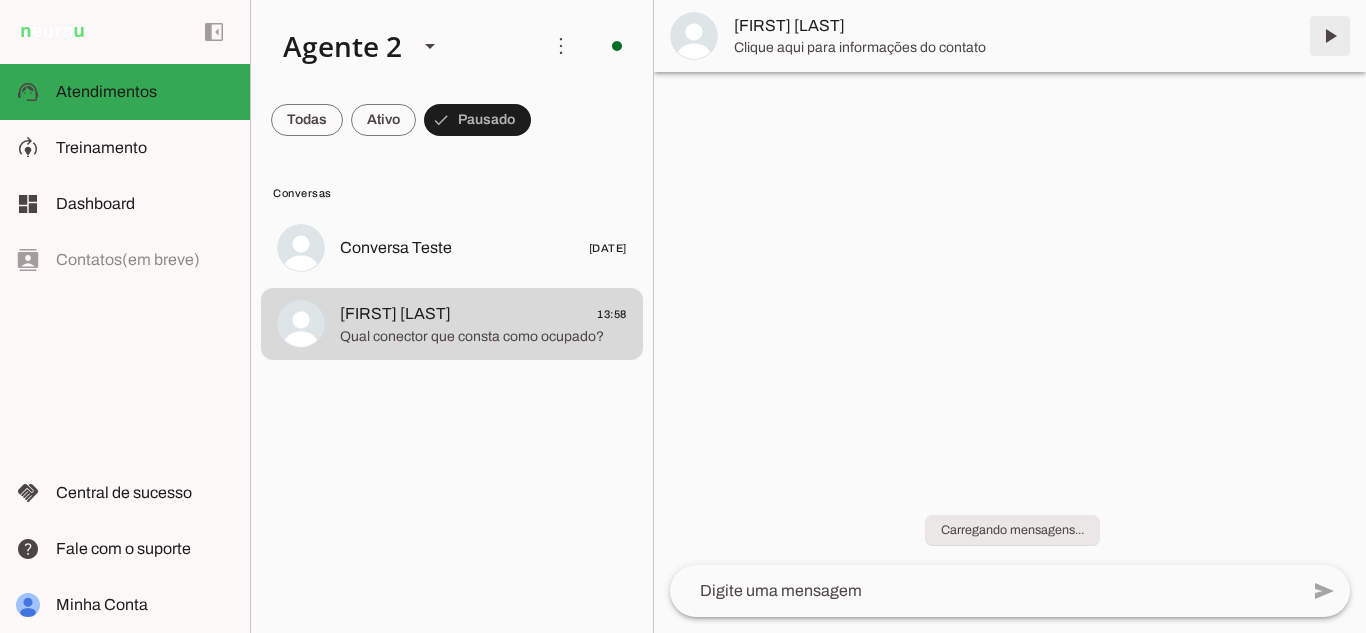 click at bounding box center (1330, 36) 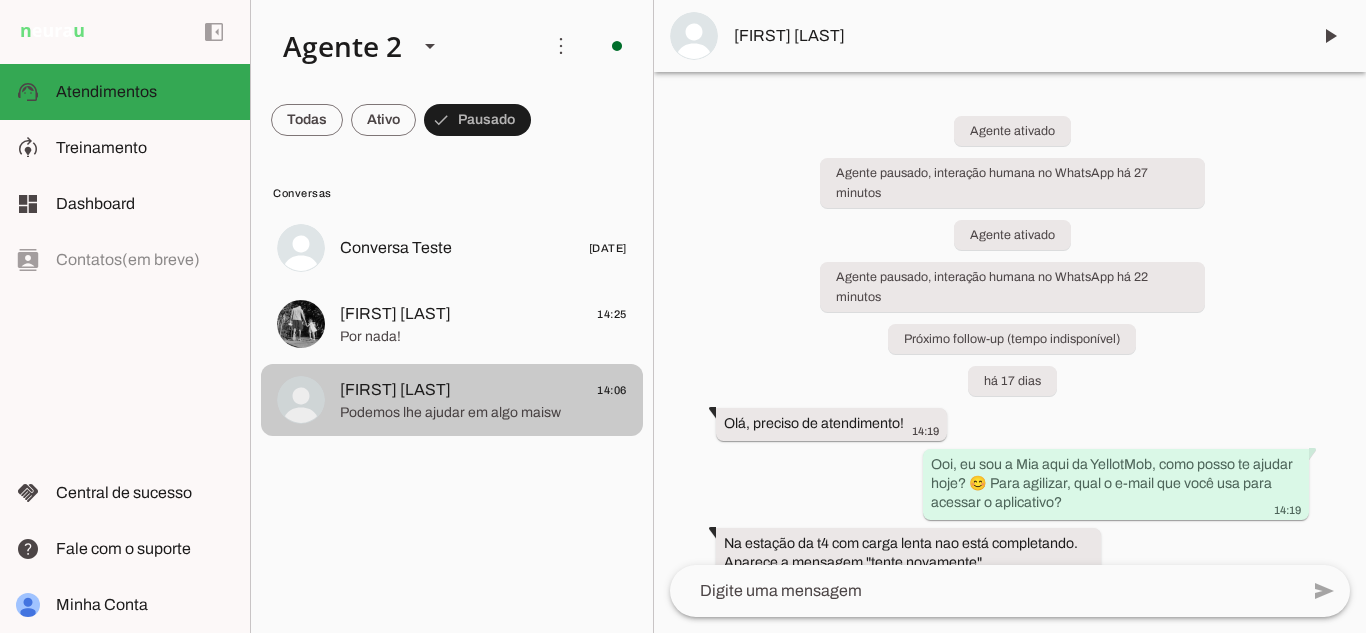 click on "Podemos lhe ajudar em algo maisw" 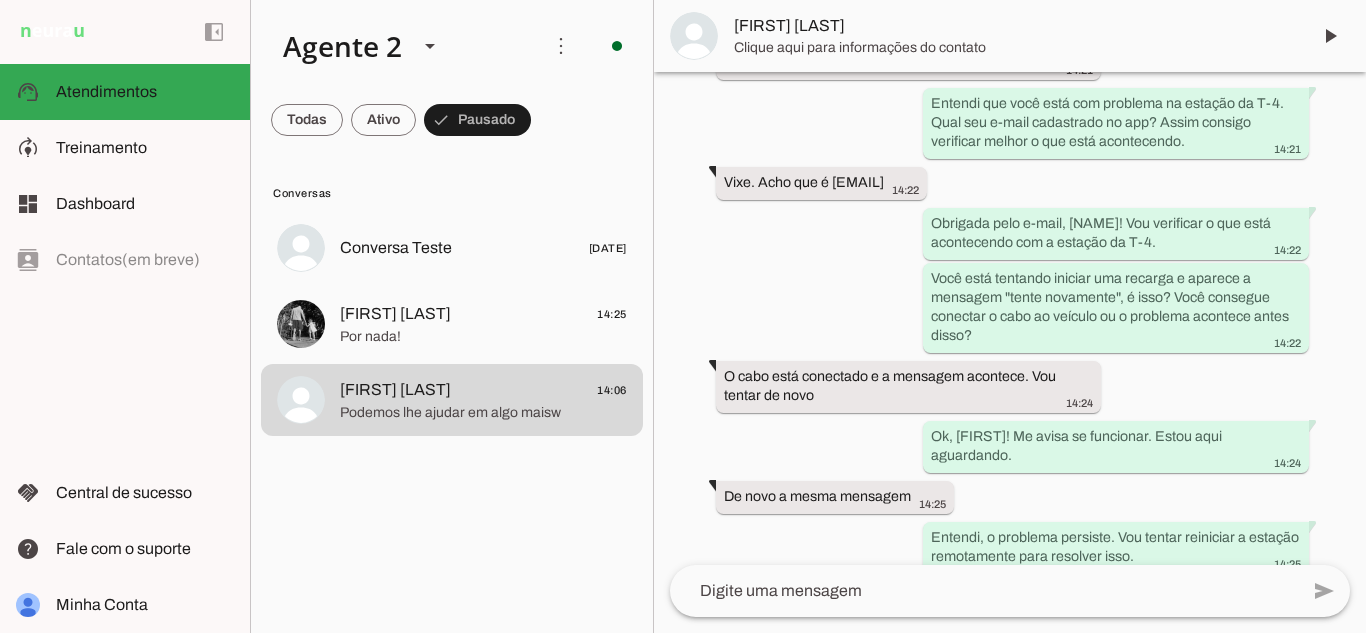 scroll, scrollTop: 600, scrollLeft: 0, axis: vertical 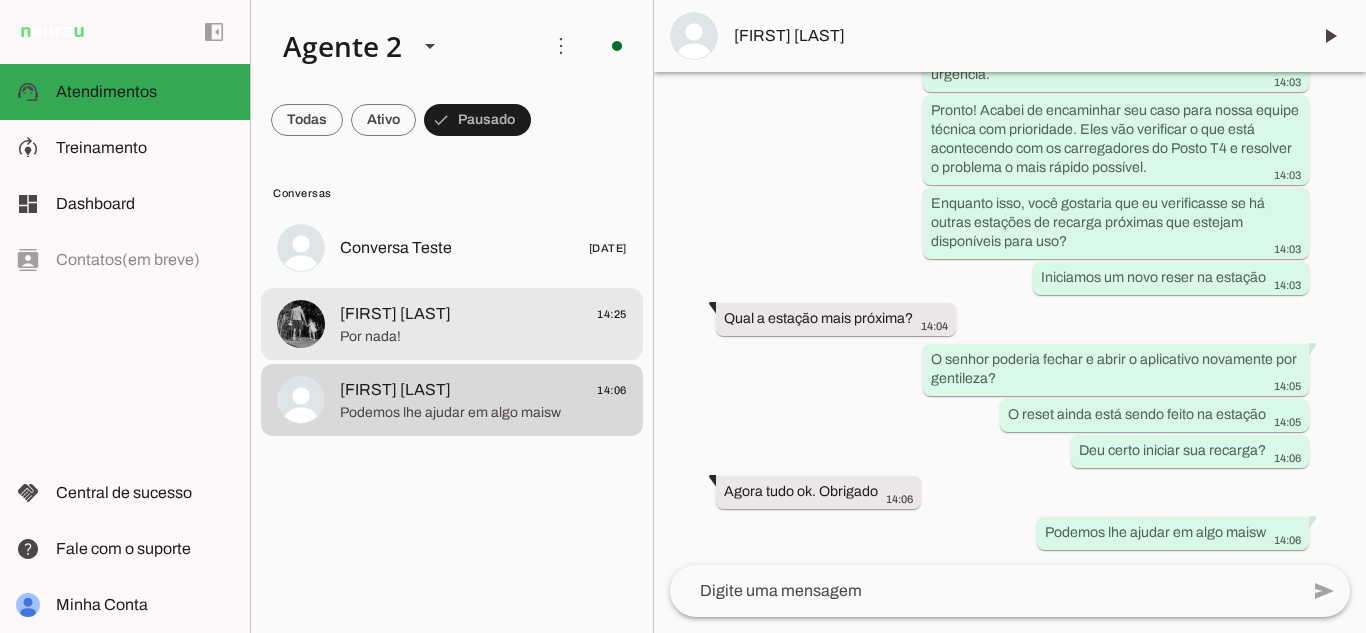 click at bounding box center [483, 248] 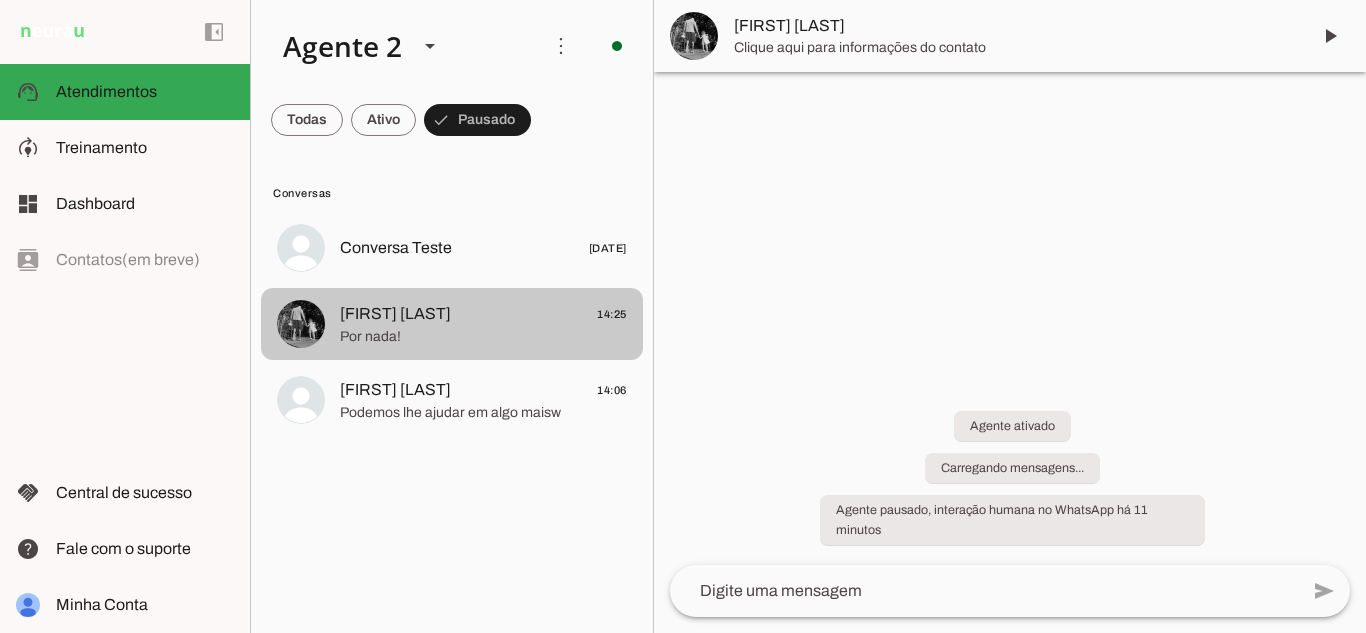 scroll, scrollTop: 0, scrollLeft: 0, axis: both 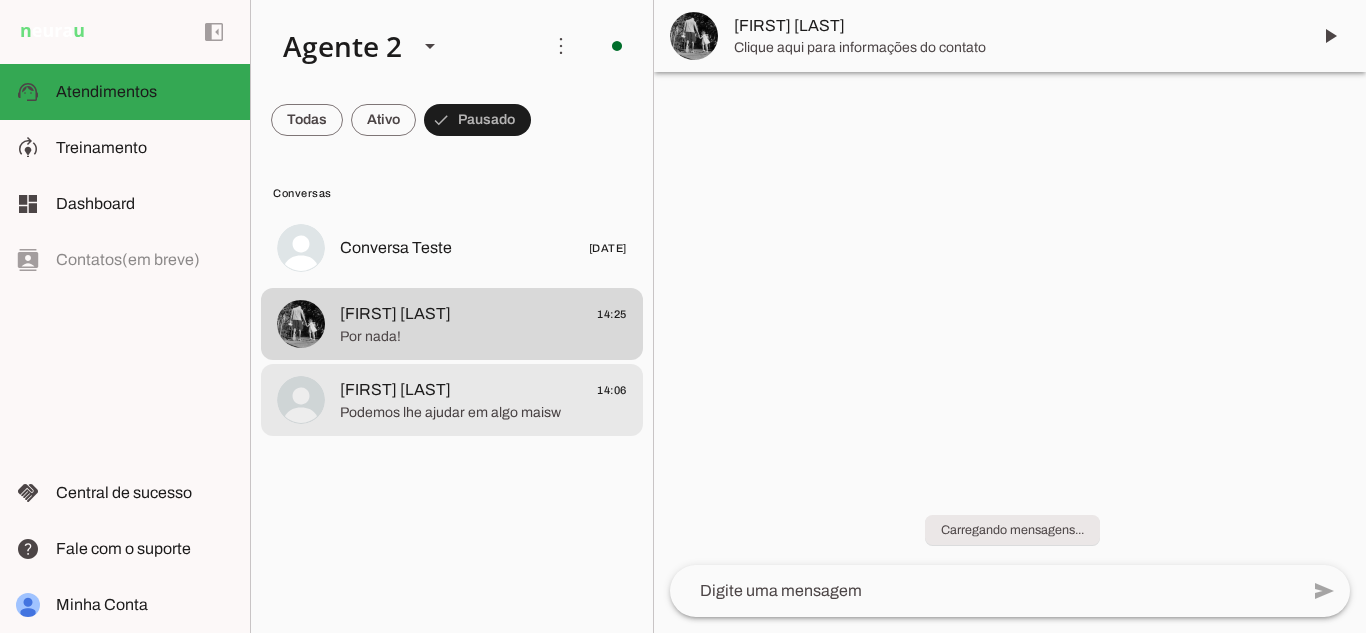 click on "[NAME]" 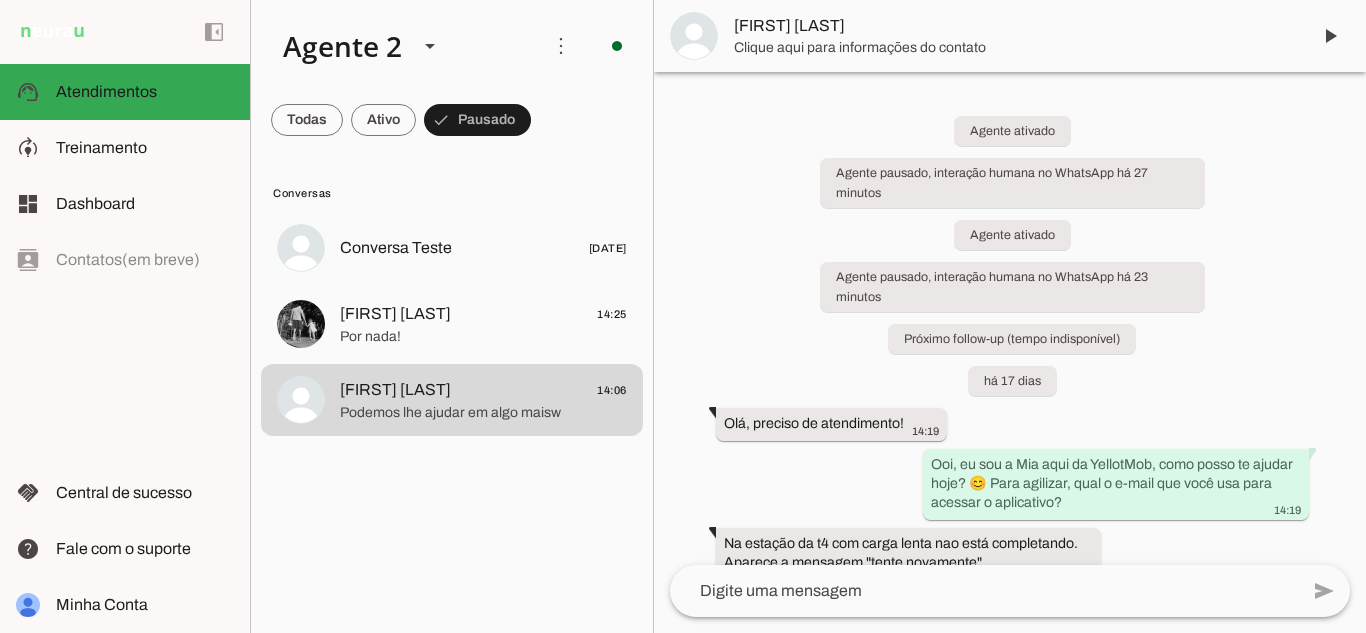 scroll, scrollTop: 3690, scrollLeft: 0, axis: vertical 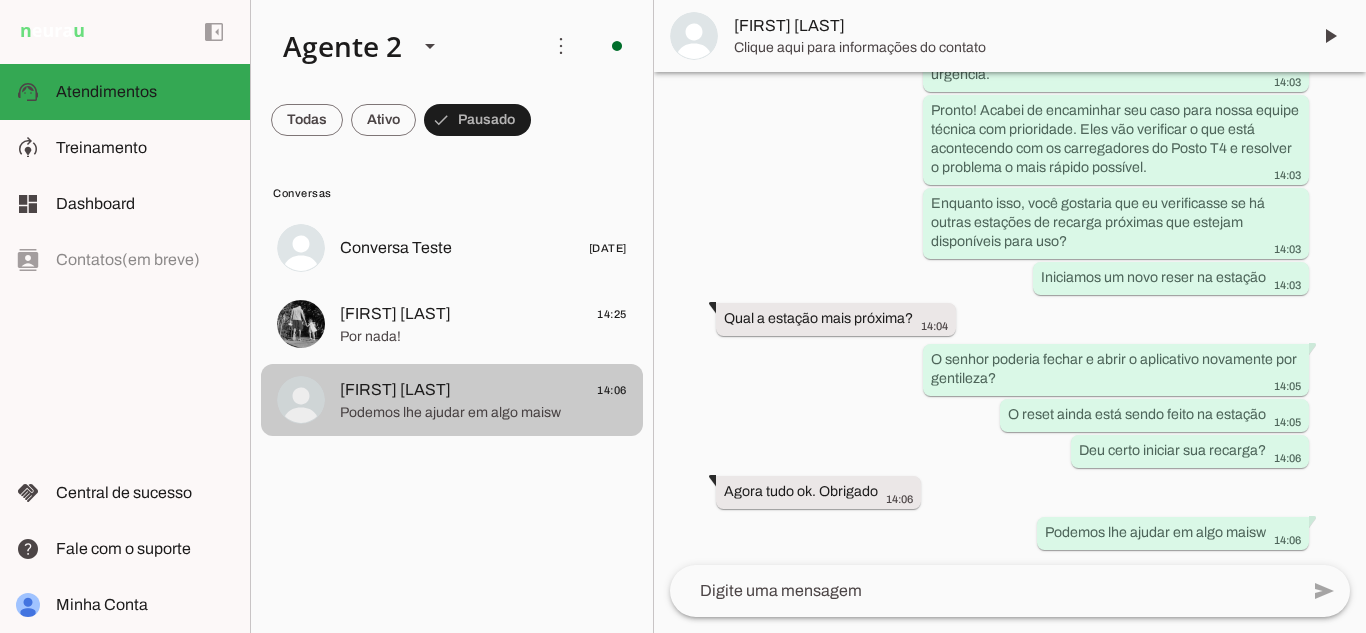 click on "[NAME]" 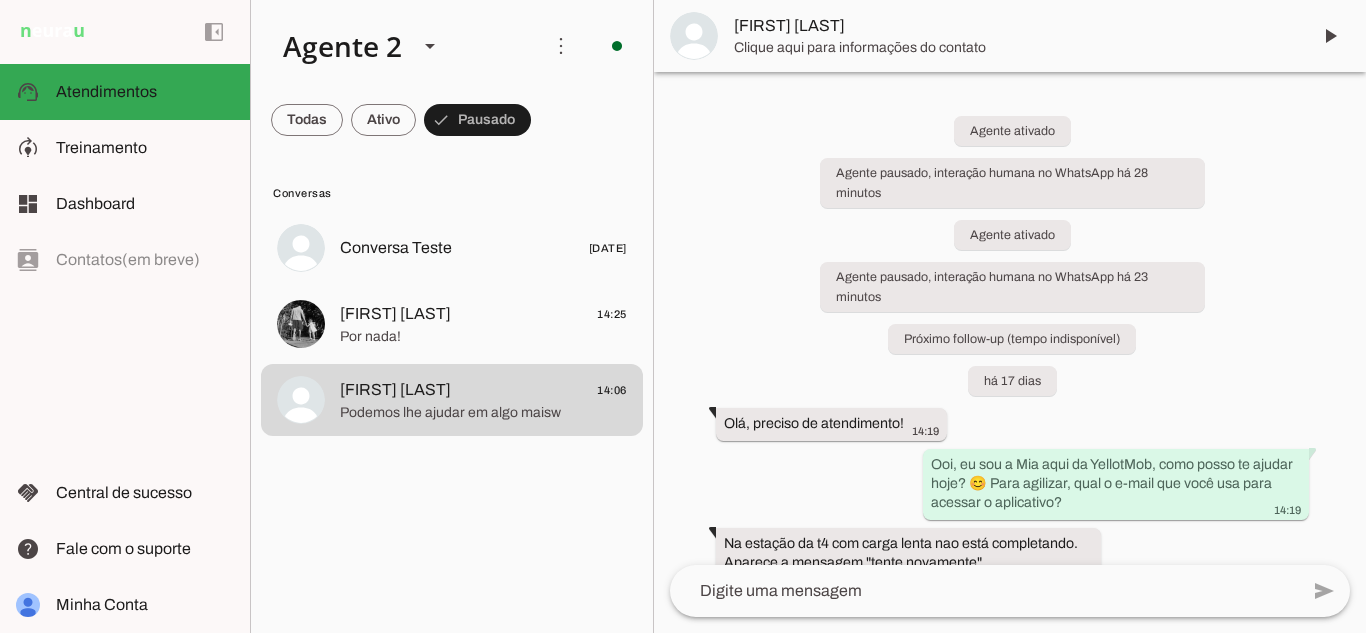 click on "send" 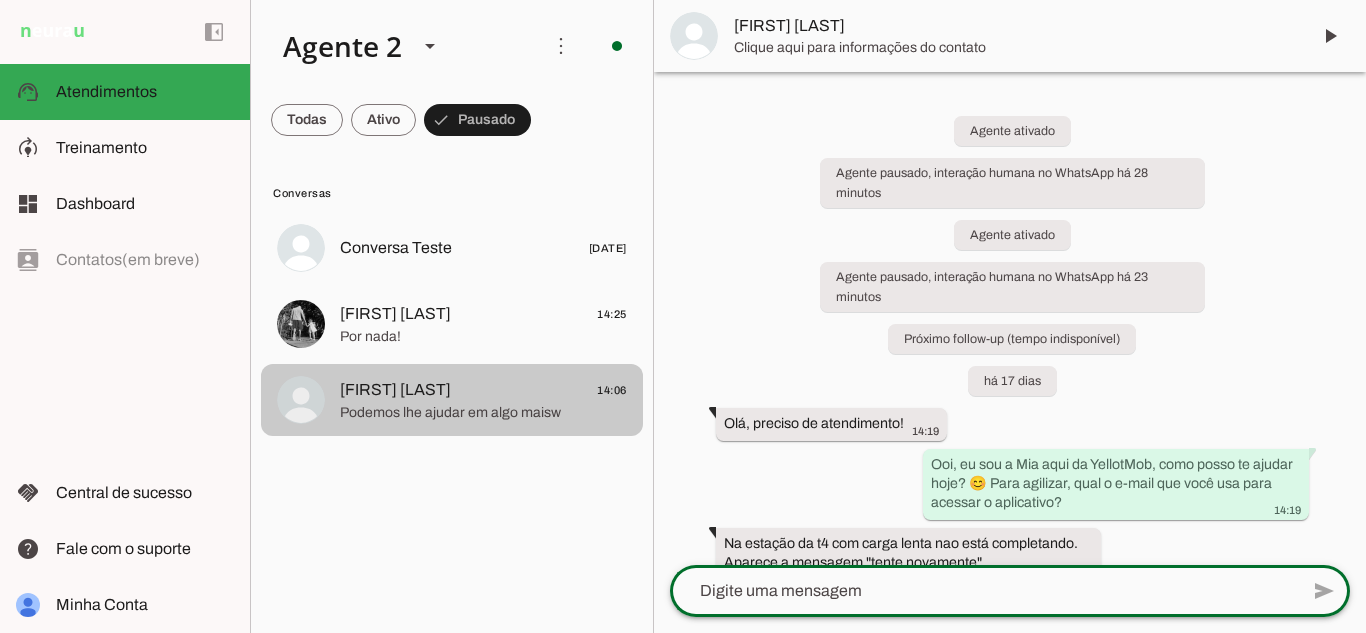 click on "Roberto Gomes Ferreira
14:06
Podemos lhe ajudar em algo maisw" at bounding box center [452, 248] 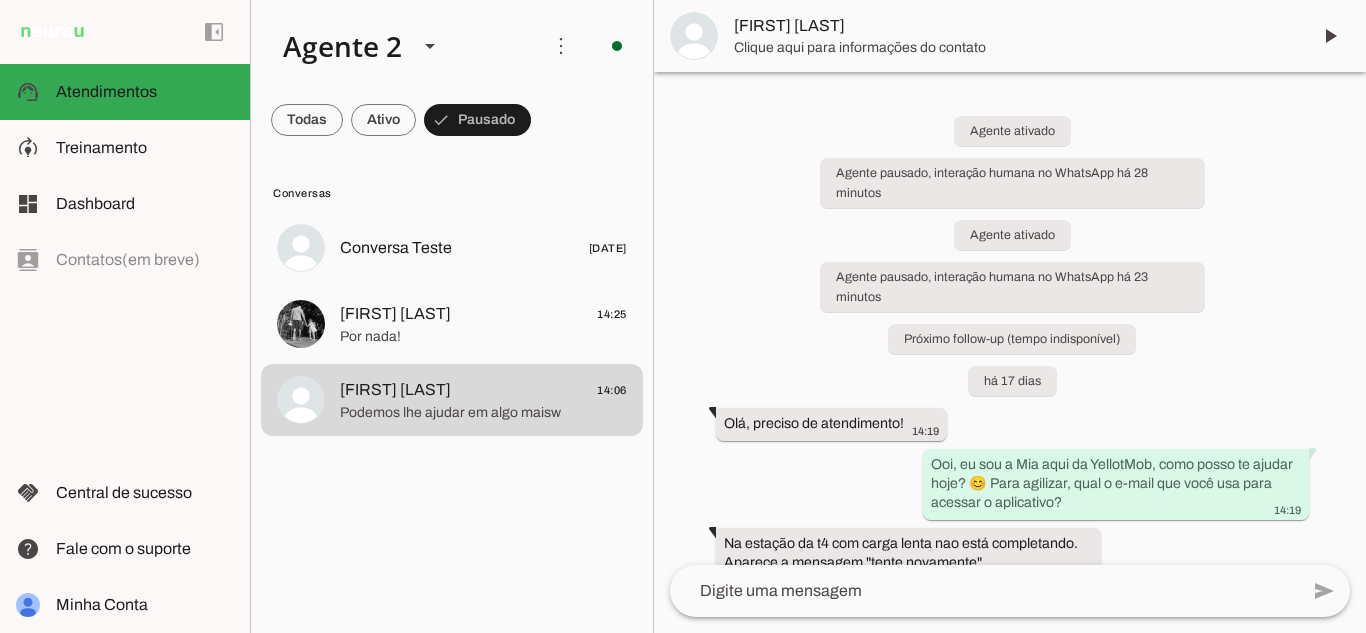 click on "send" 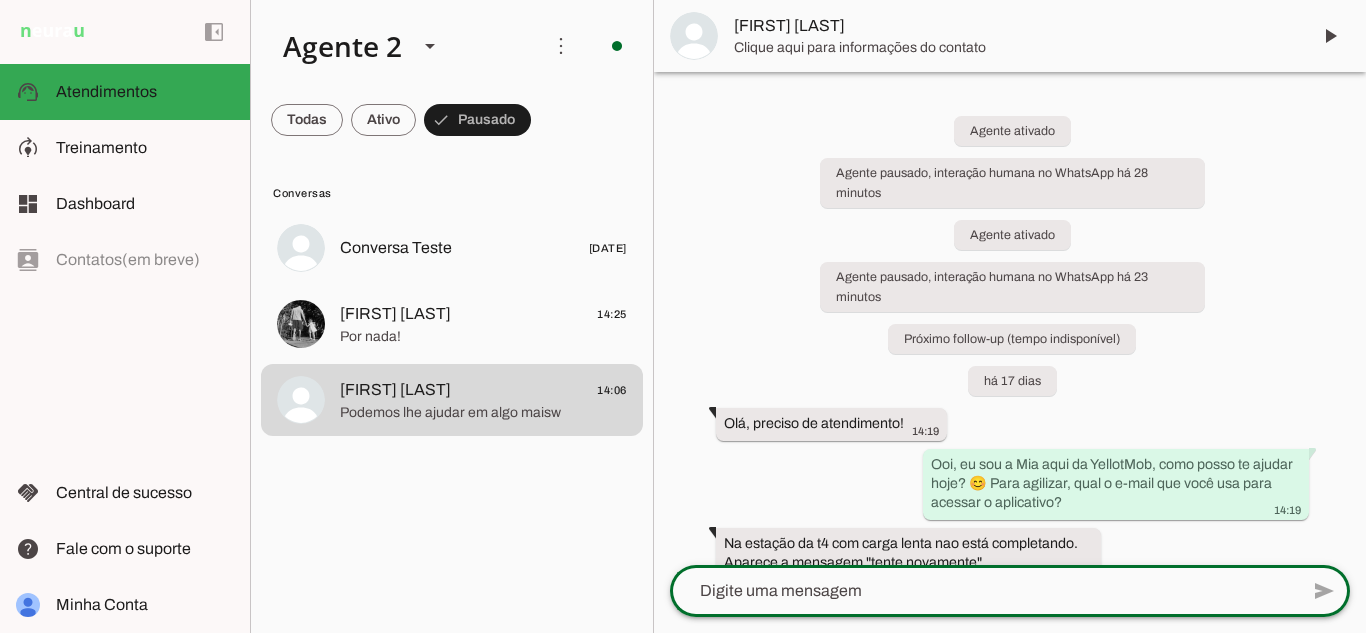 click on "send" 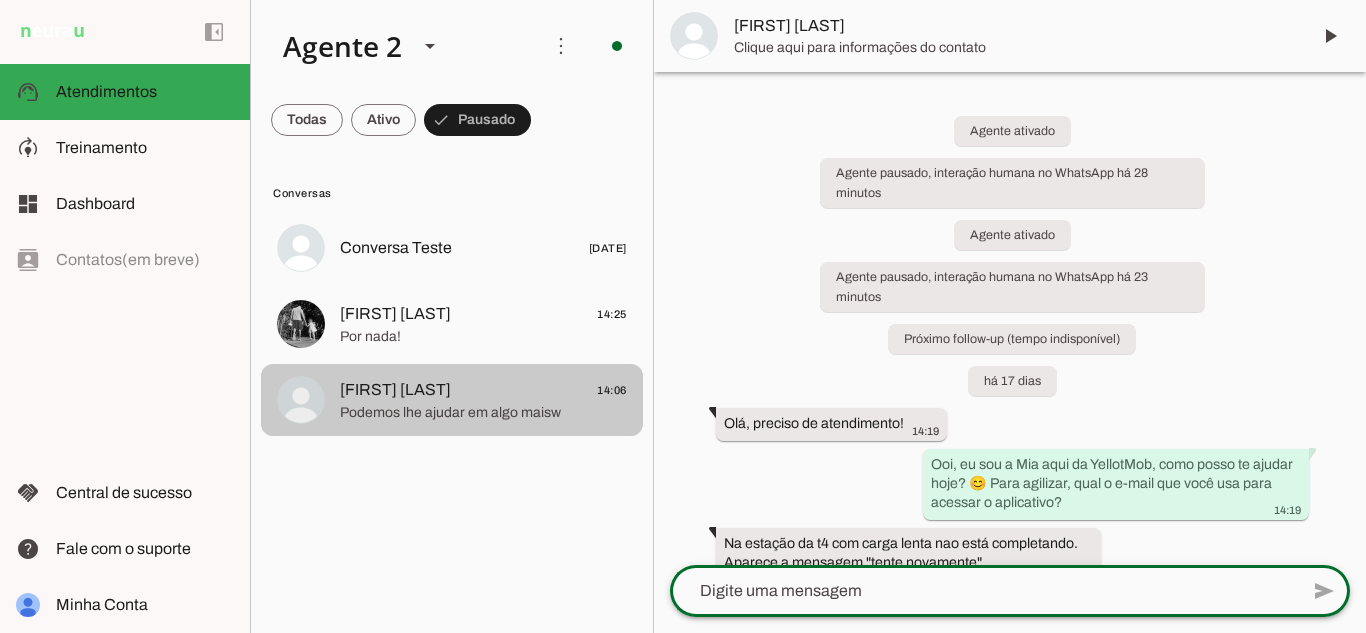 click on "Fabio  Rodrigues
14:25
Por nada!" at bounding box center [452, 248] 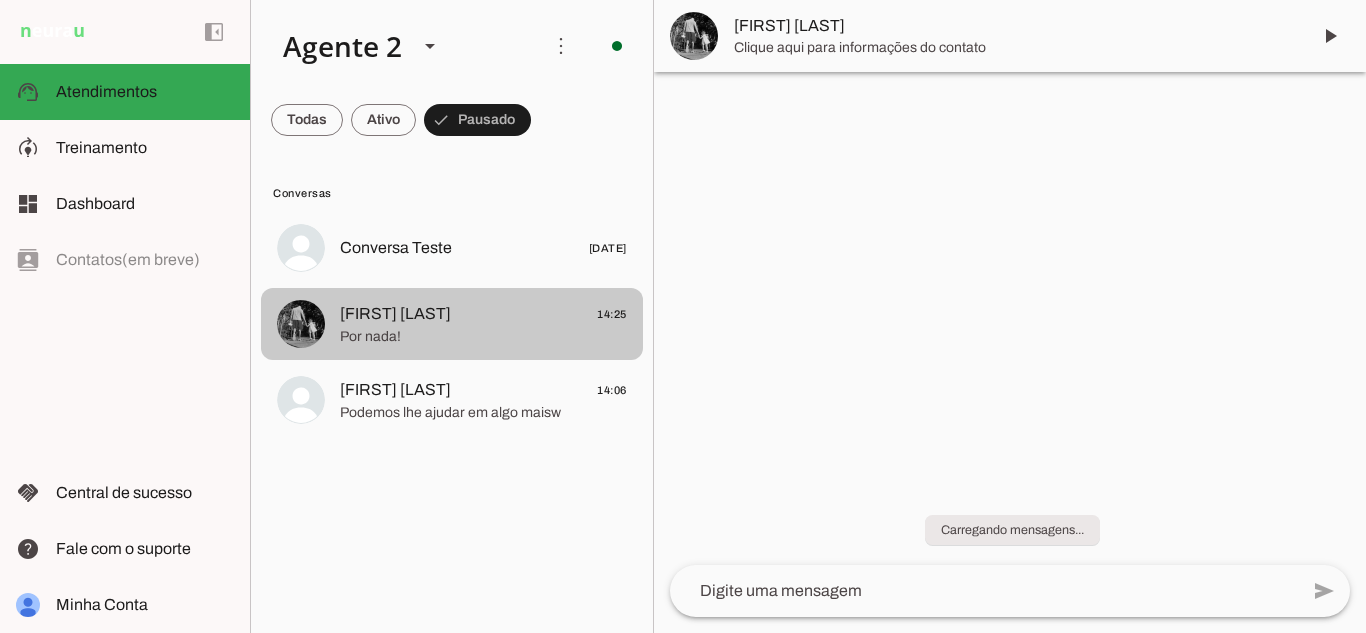 click on "Por nada!" 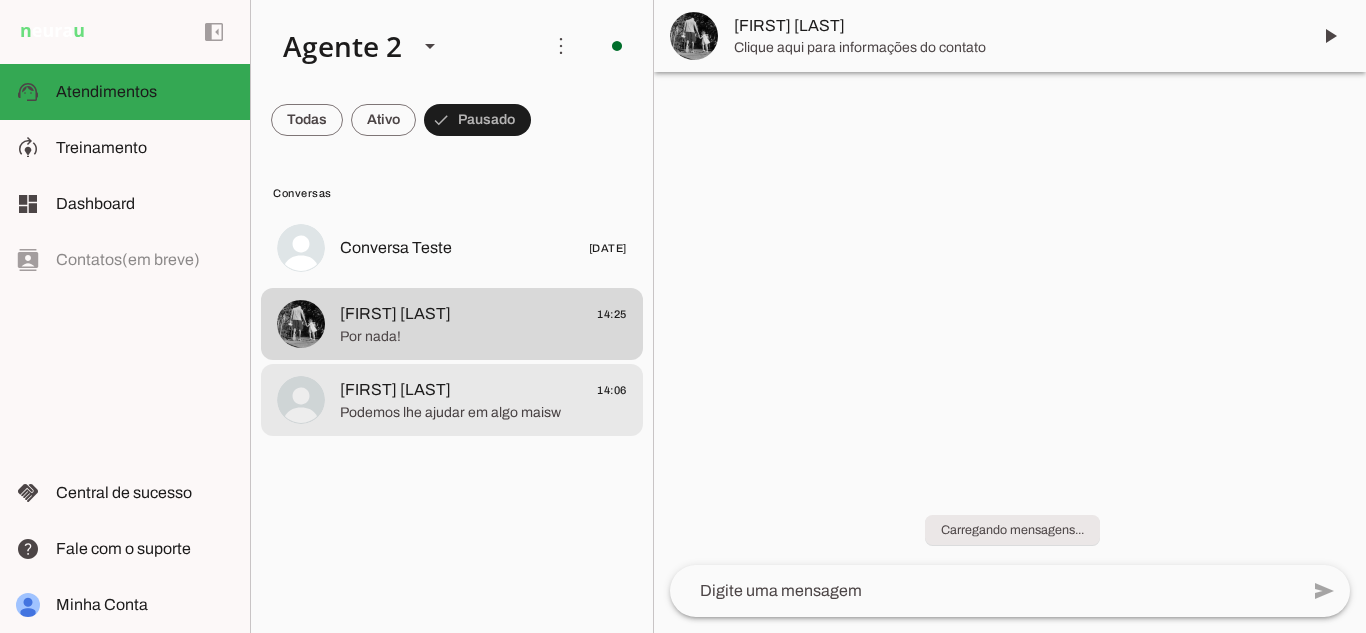 click on "Podemos lhe ajudar em algo maisw" 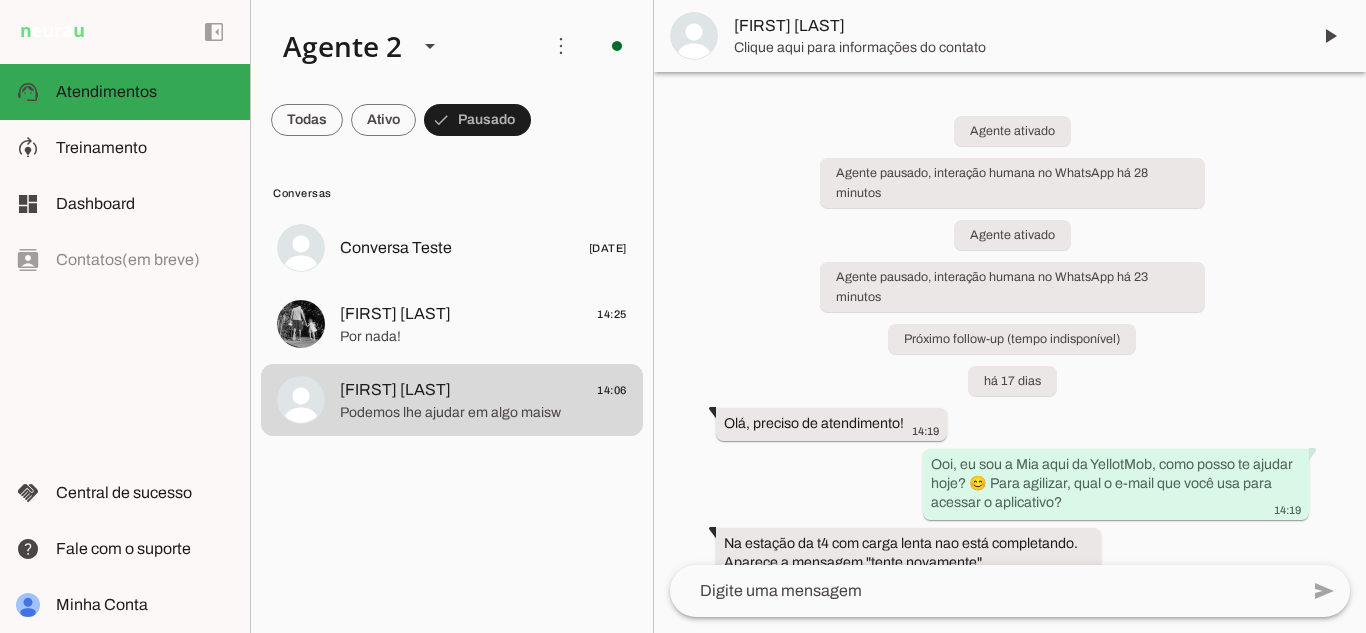 scroll, scrollTop: 3690, scrollLeft: 0, axis: vertical 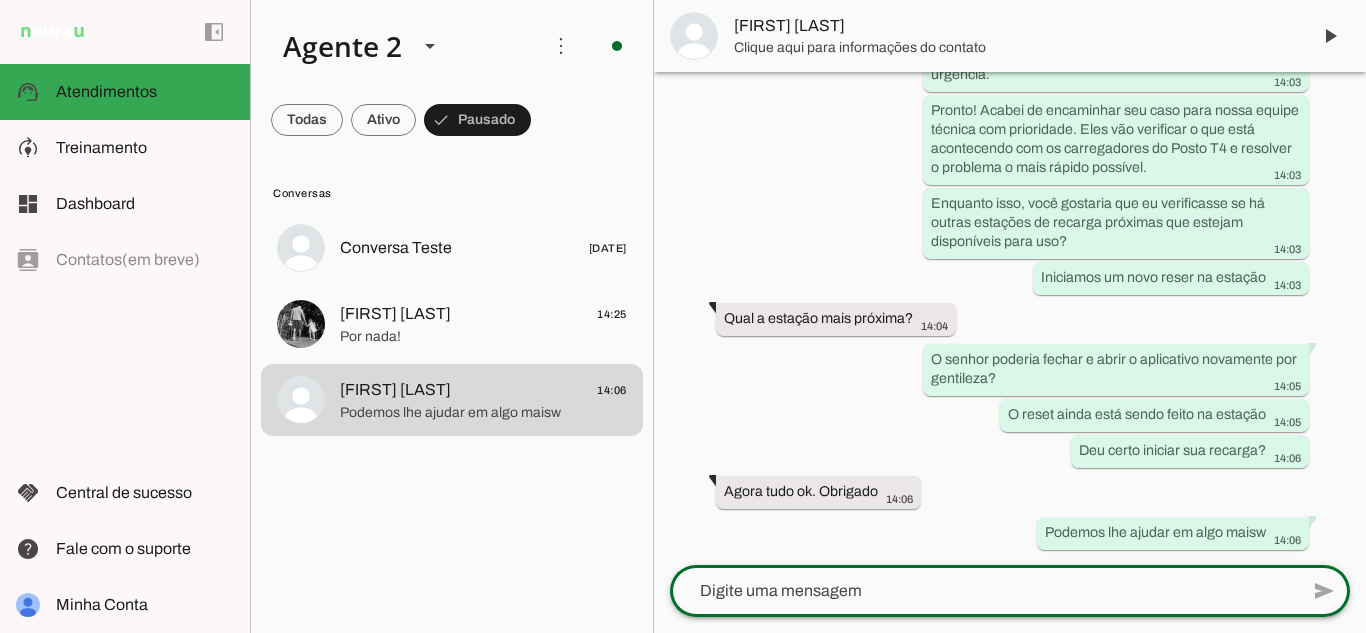 click on "send" 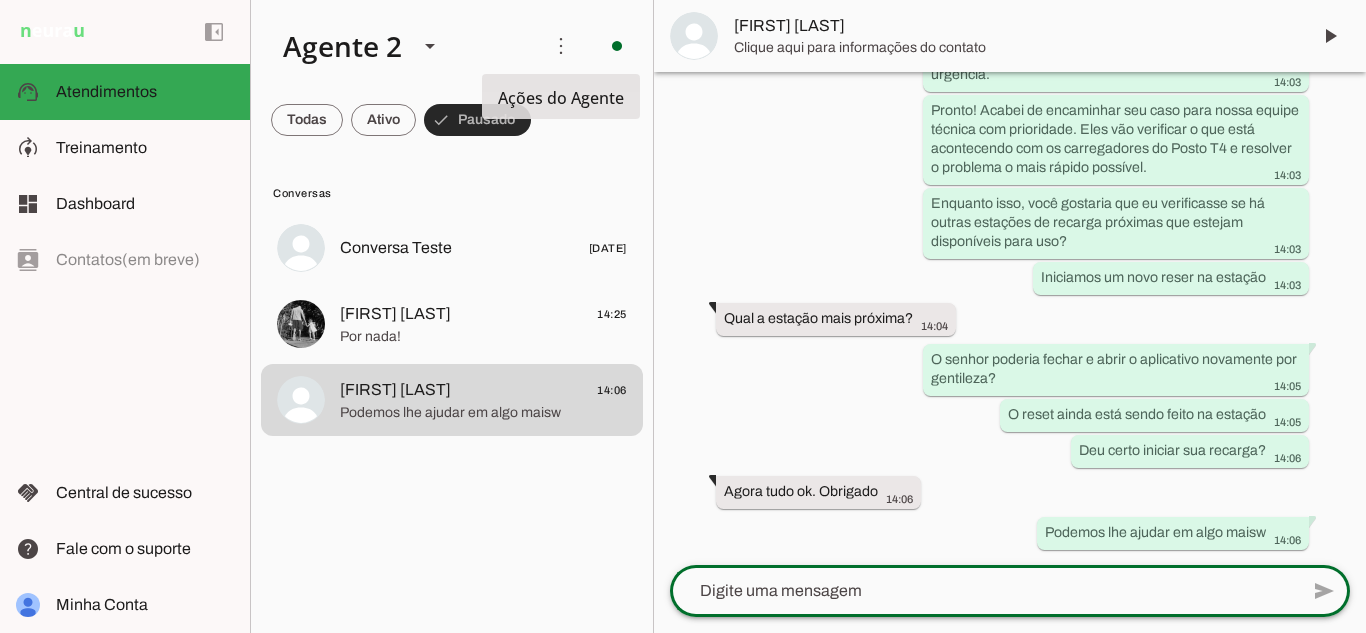 click at bounding box center [477, 120] 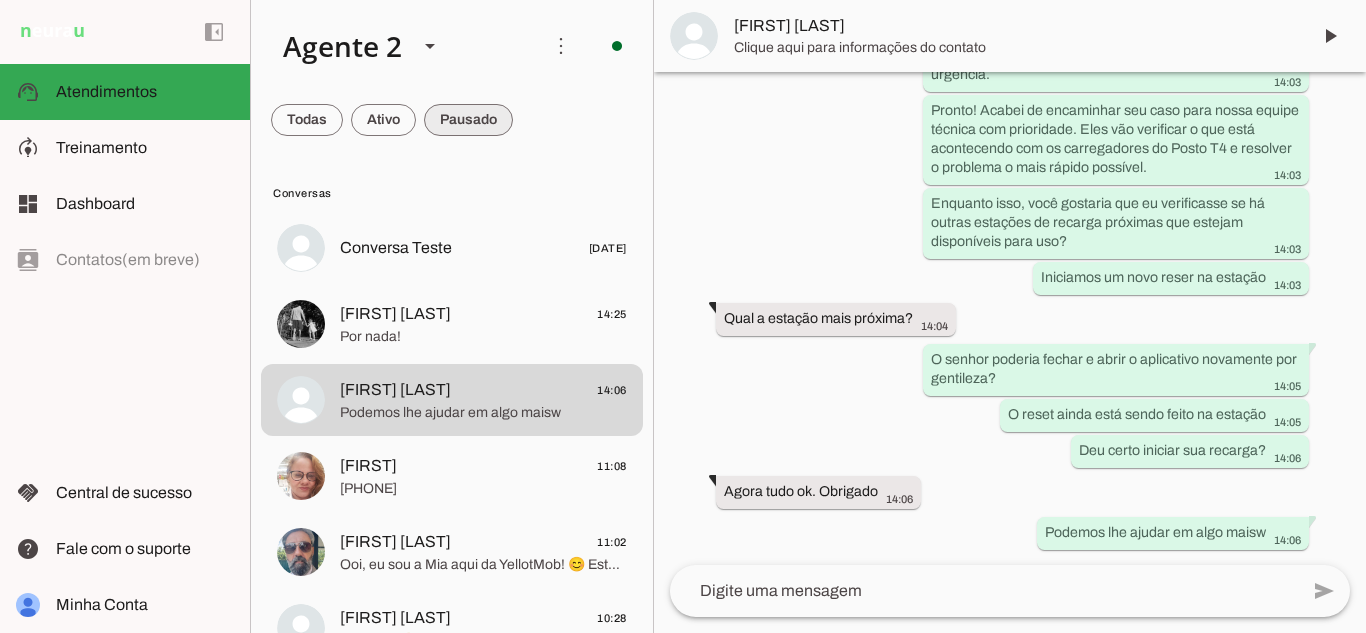 click at bounding box center [307, 120] 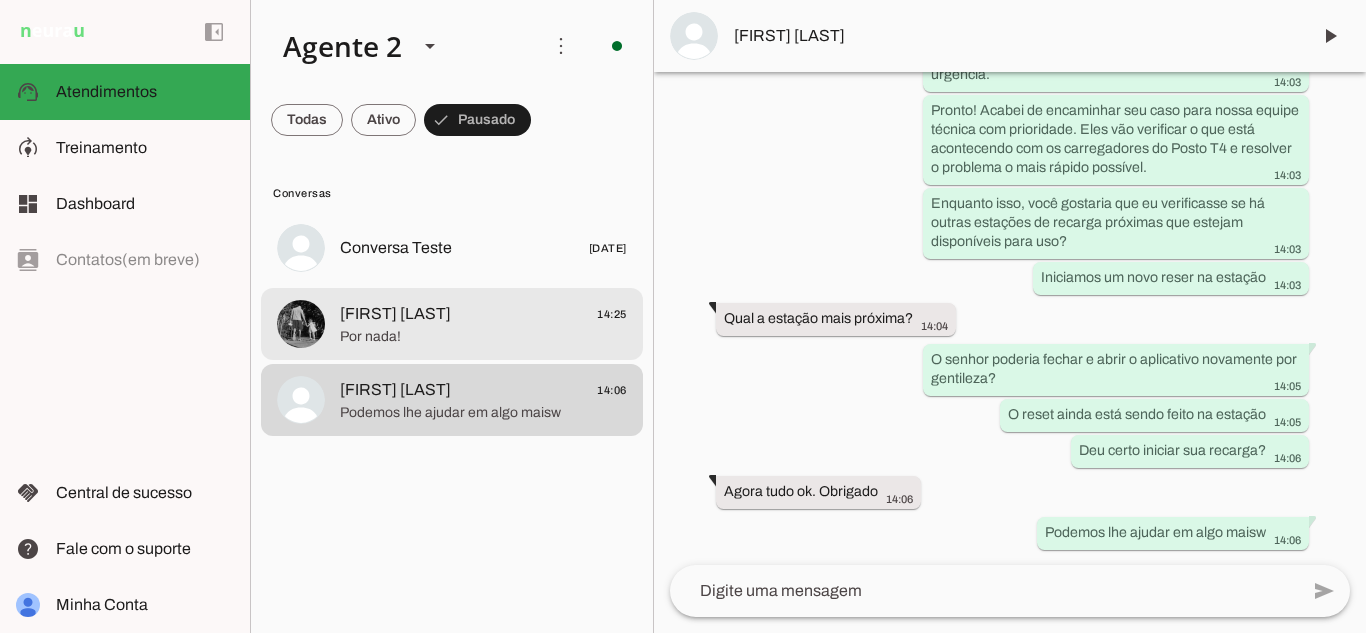 click on "Fabio  Rodrigues
14:25
Por nada!" at bounding box center (452, 248) 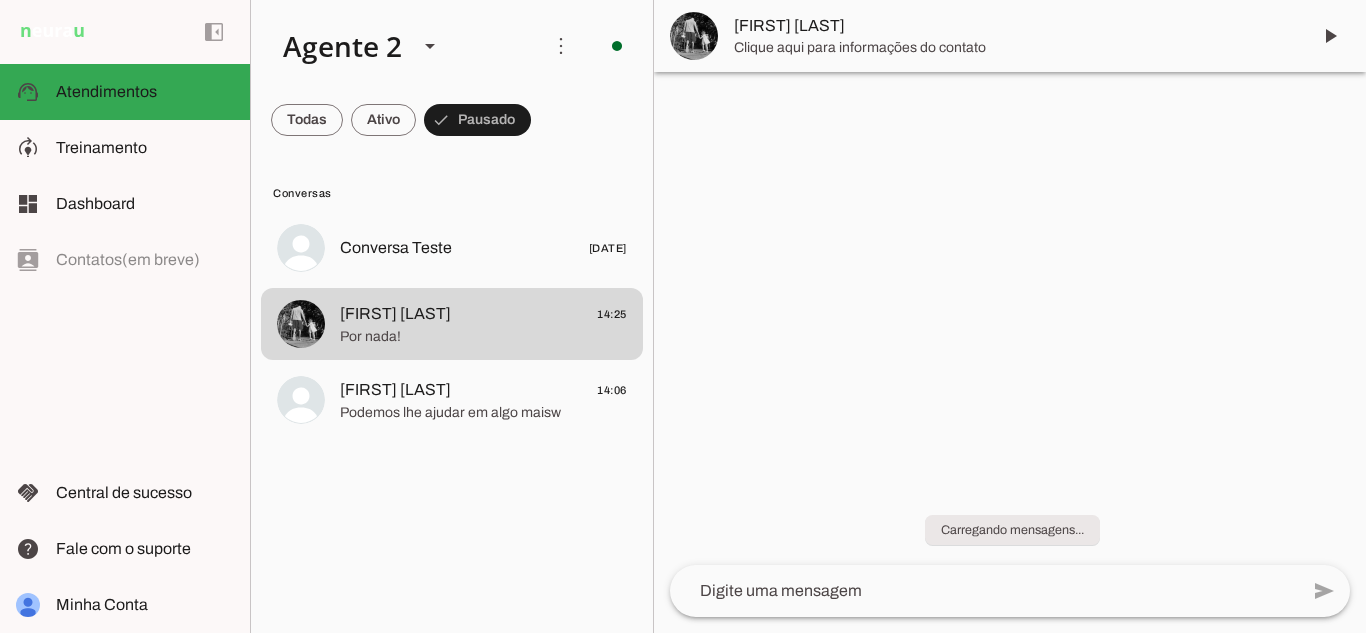 scroll, scrollTop: 178, scrollLeft: 0, axis: vertical 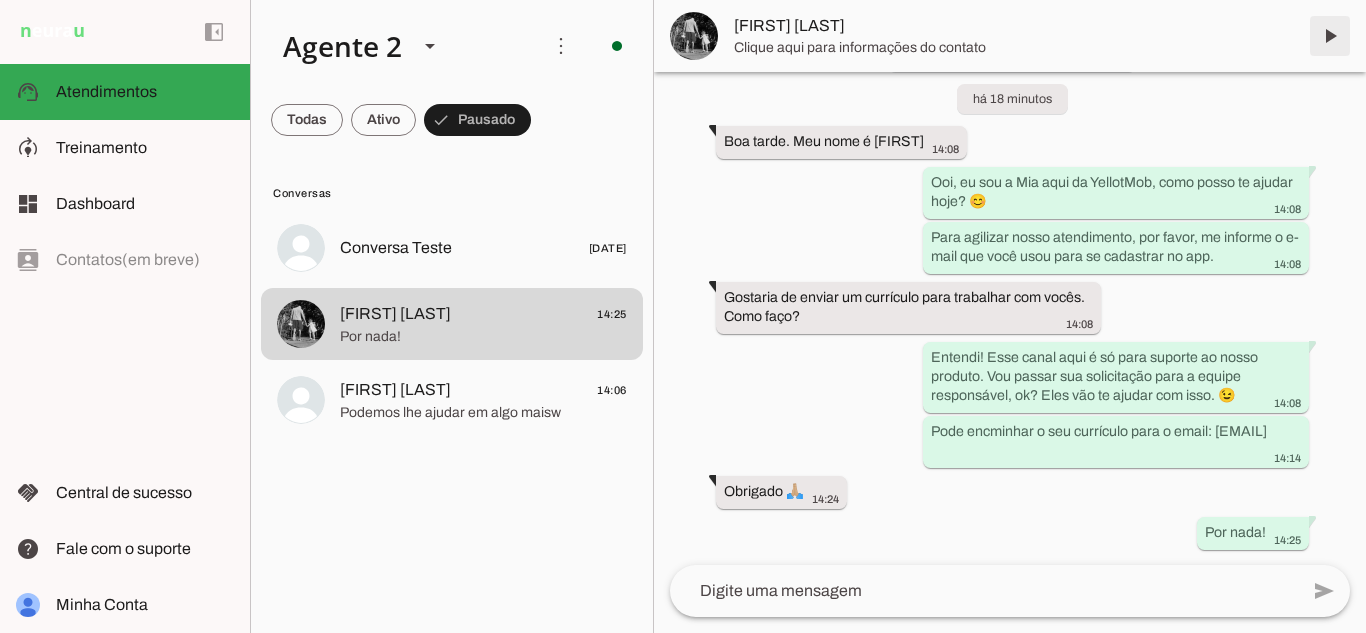 drag, startPoint x: 1325, startPoint y: 38, endPoint x: 768, endPoint y: 217, distance: 585.05554 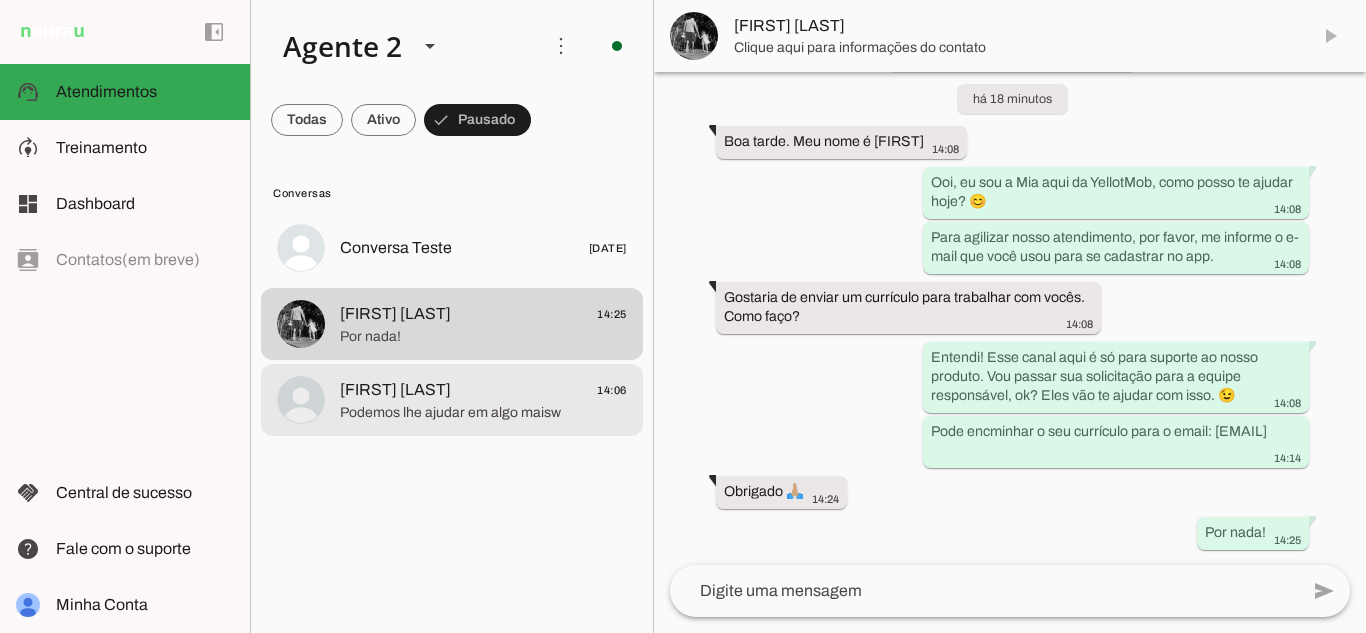 click on "Podemos lhe ajudar em algo maisw" 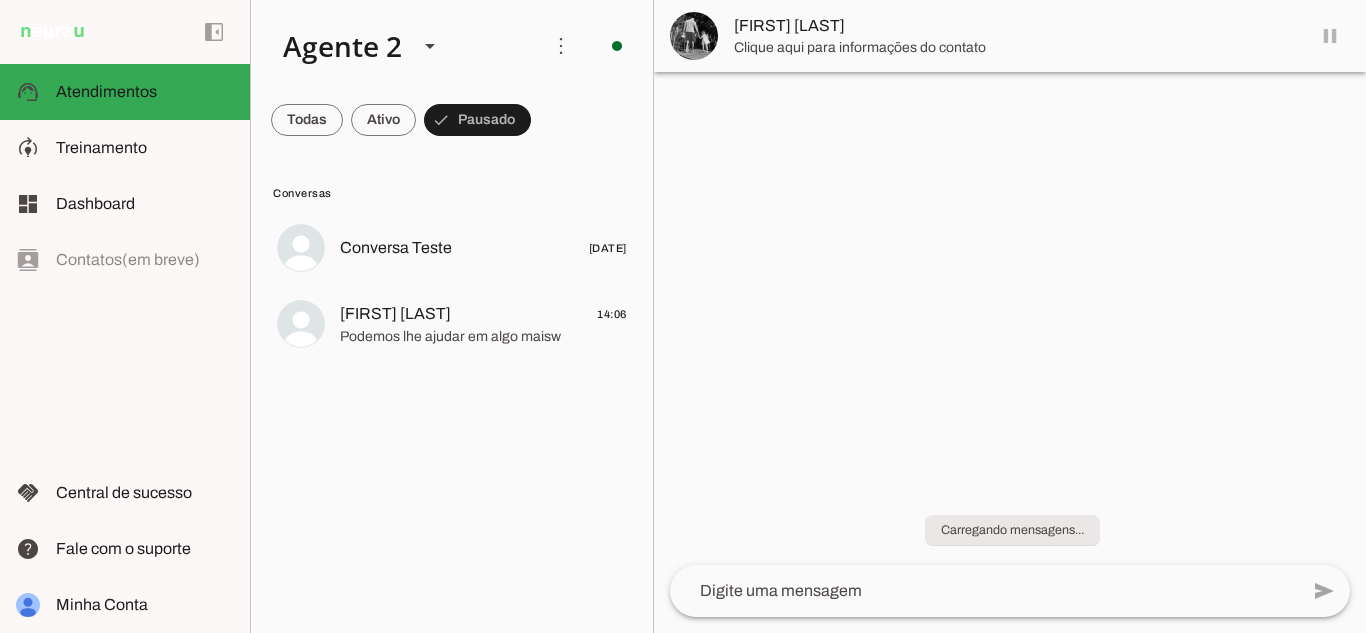 scroll, scrollTop: 0, scrollLeft: 0, axis: both 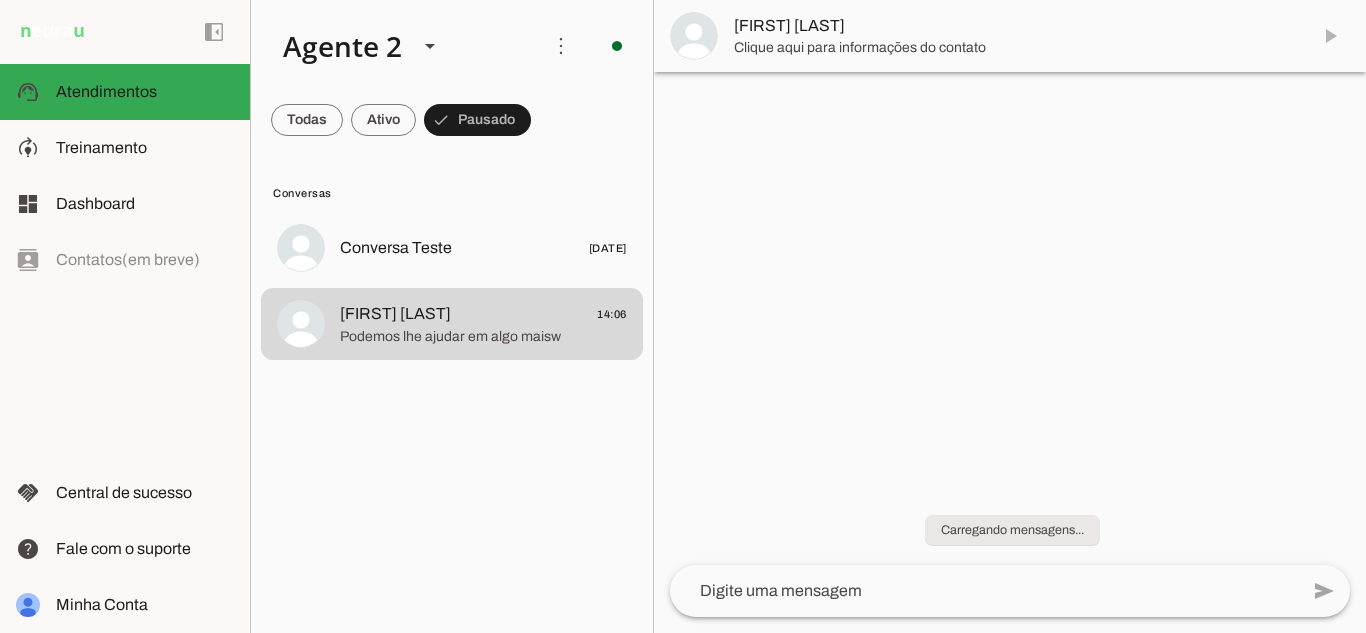 click on "[NAME]" at bounding box center [1010, 36] 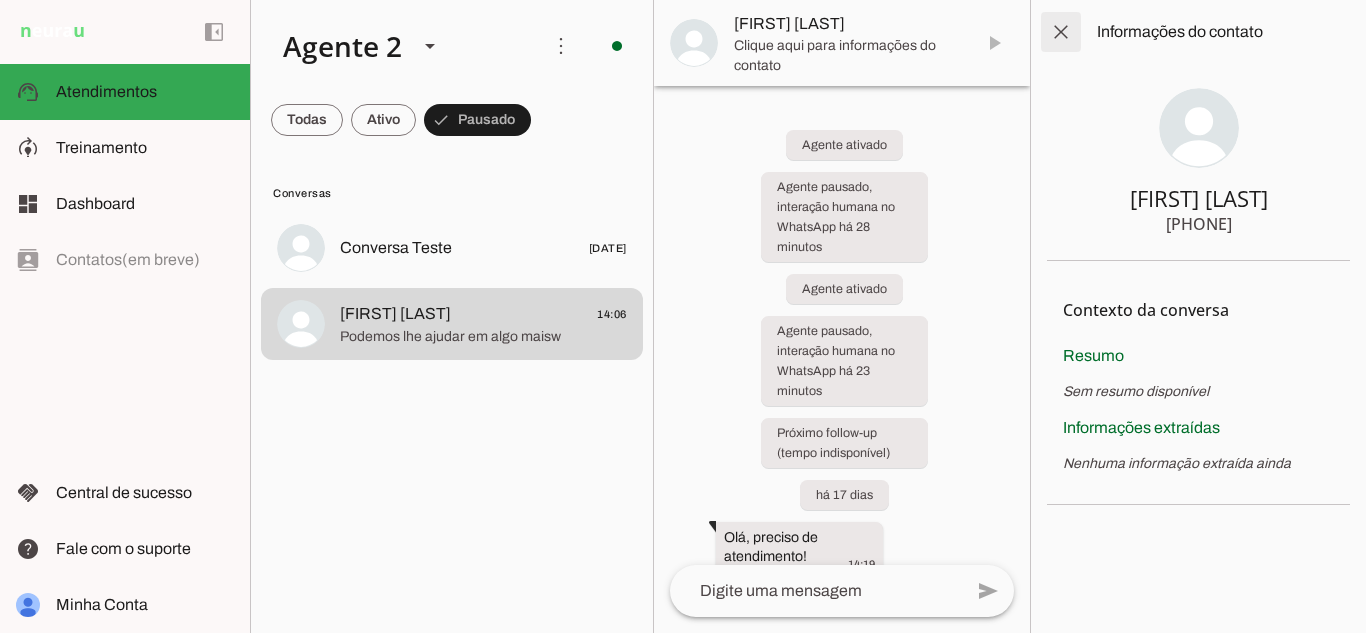 click at bounding box center (1061, 32) 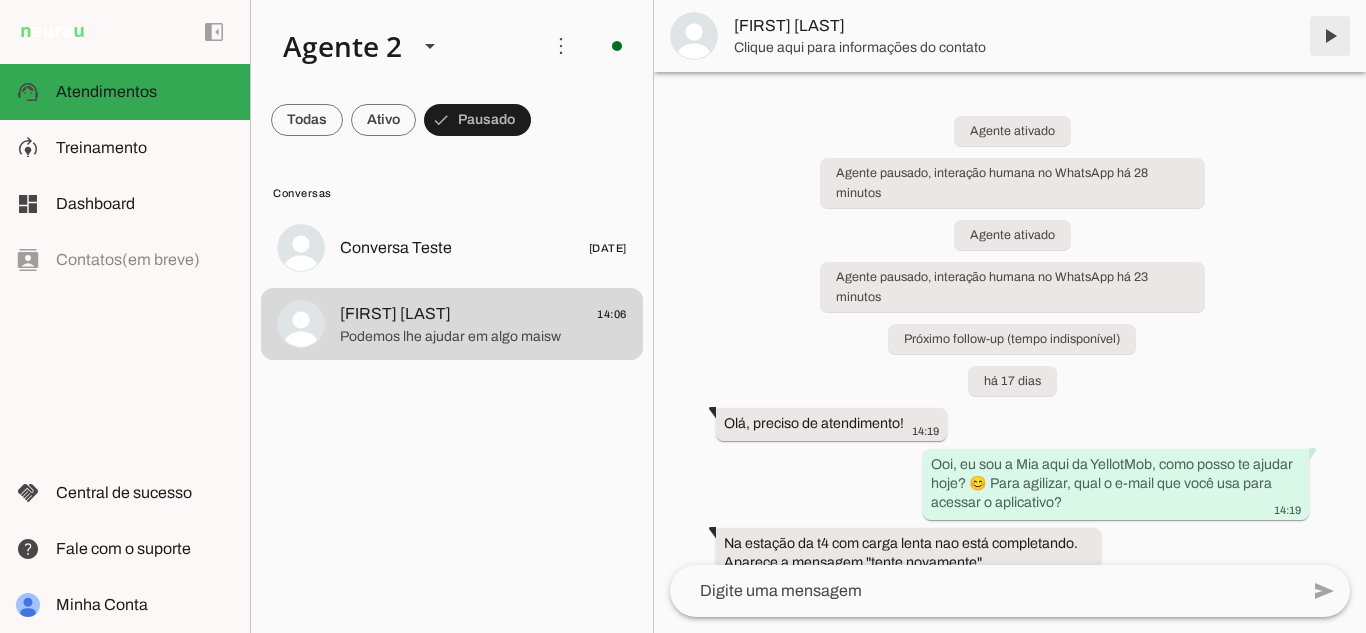 click at bounding box center [1330, 36] 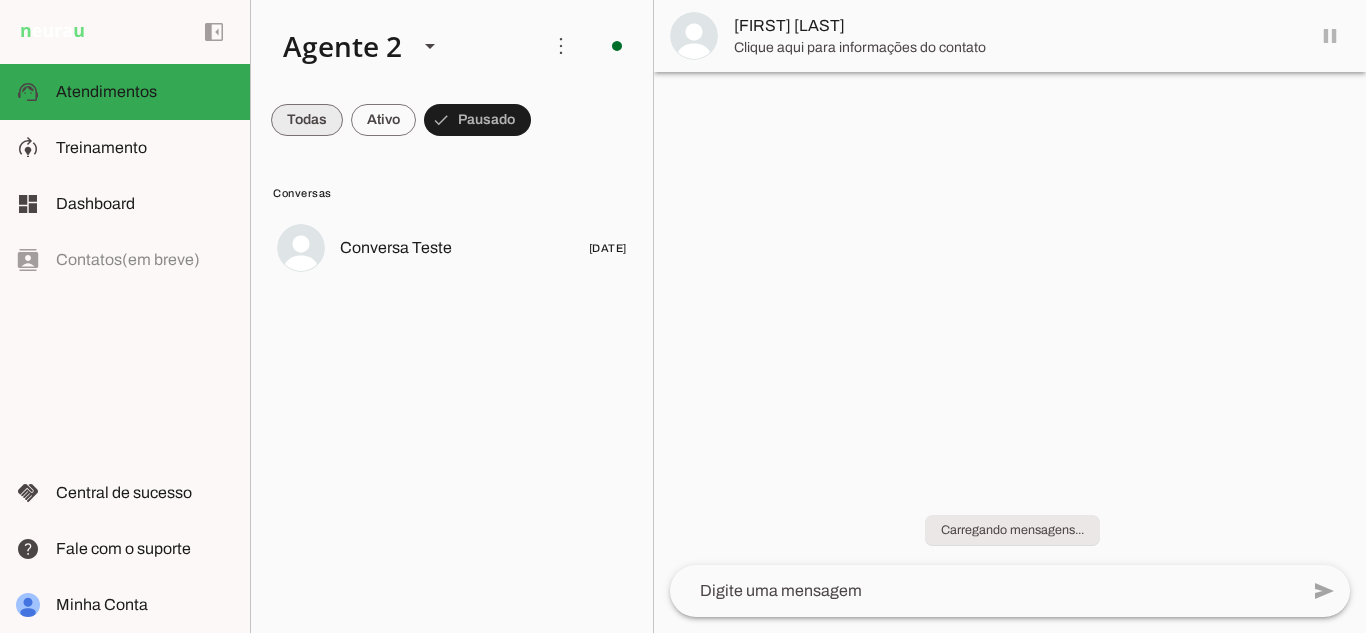 click at bounding box center (307, 120) 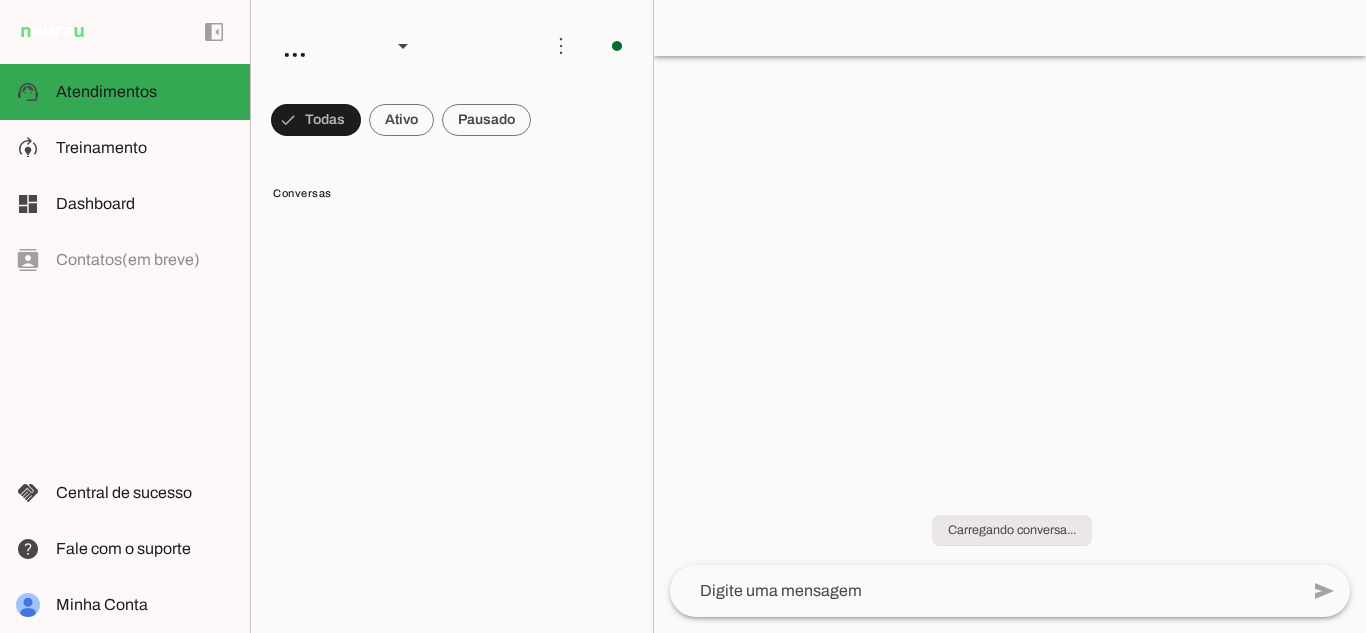 scroll, scrollTop: 0, scrollLeft: 0, axis: both 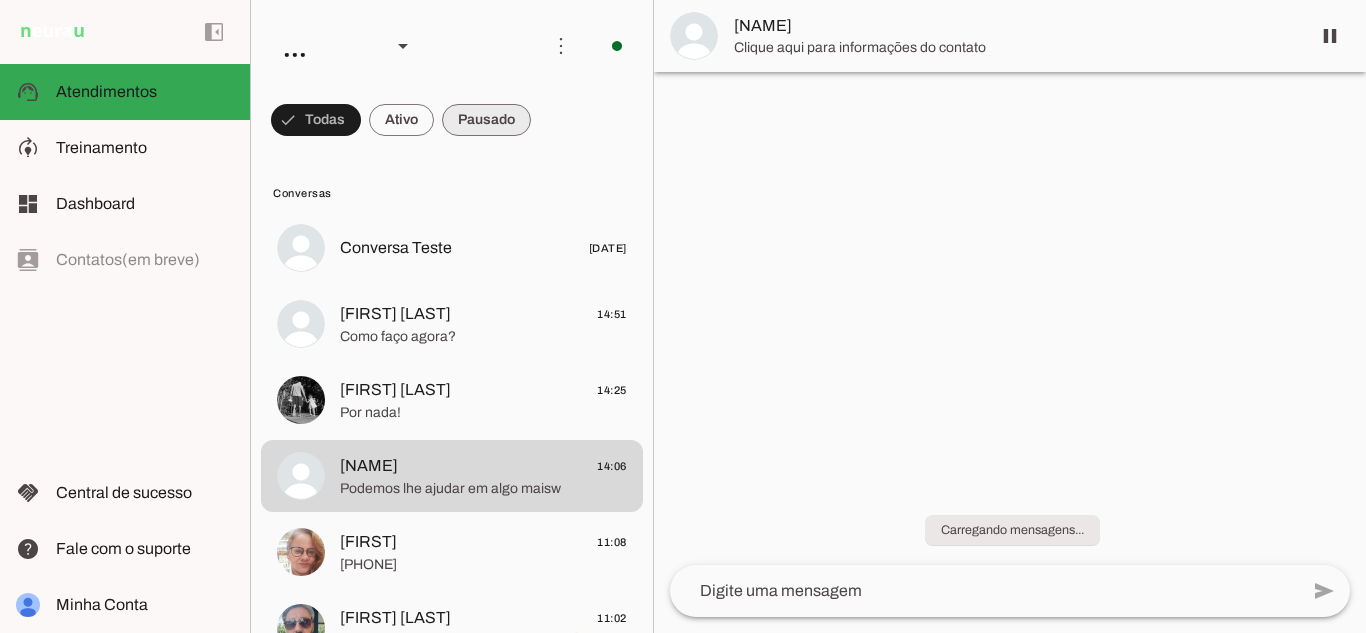 click at bounding box center (316, 120) 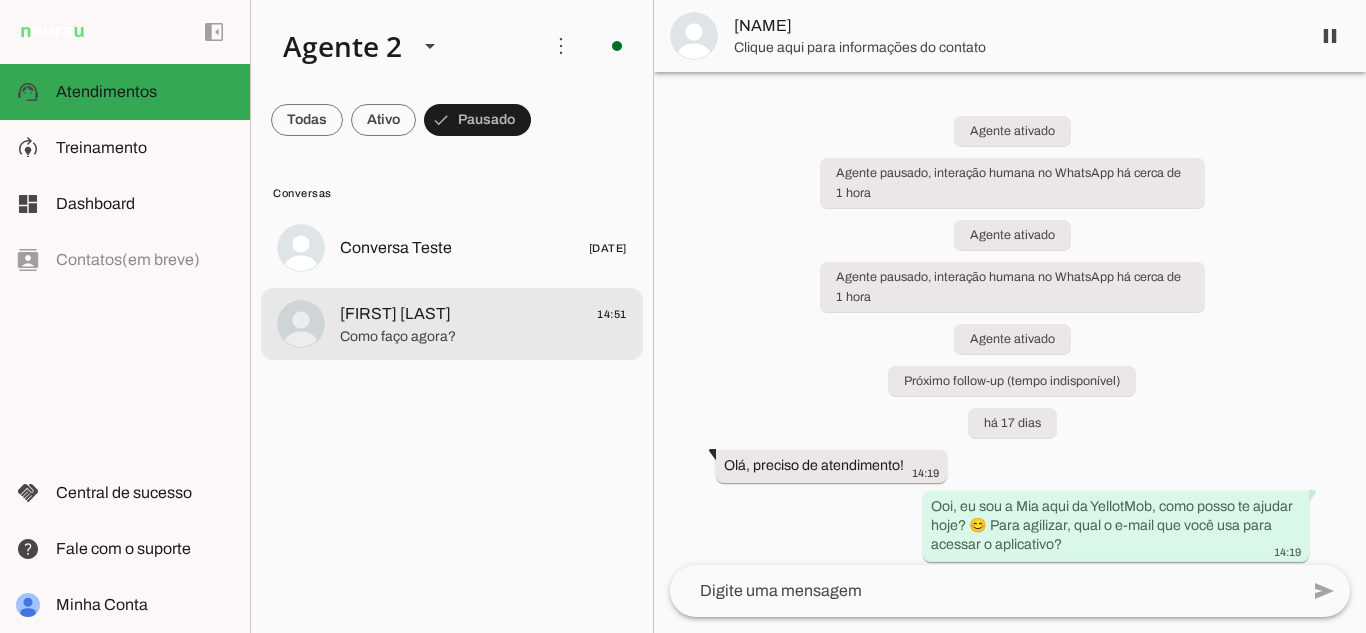 click on "[FIRST] [LAST]
14:51" 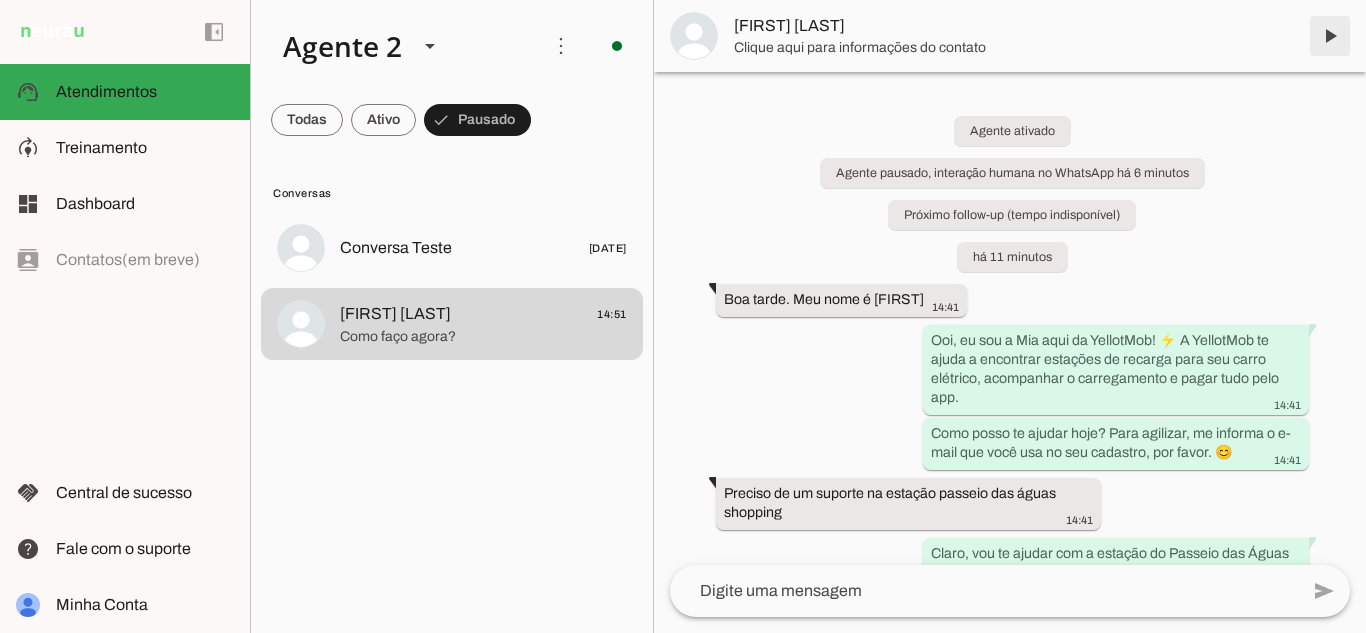 click at bounding box center [1330, 36] 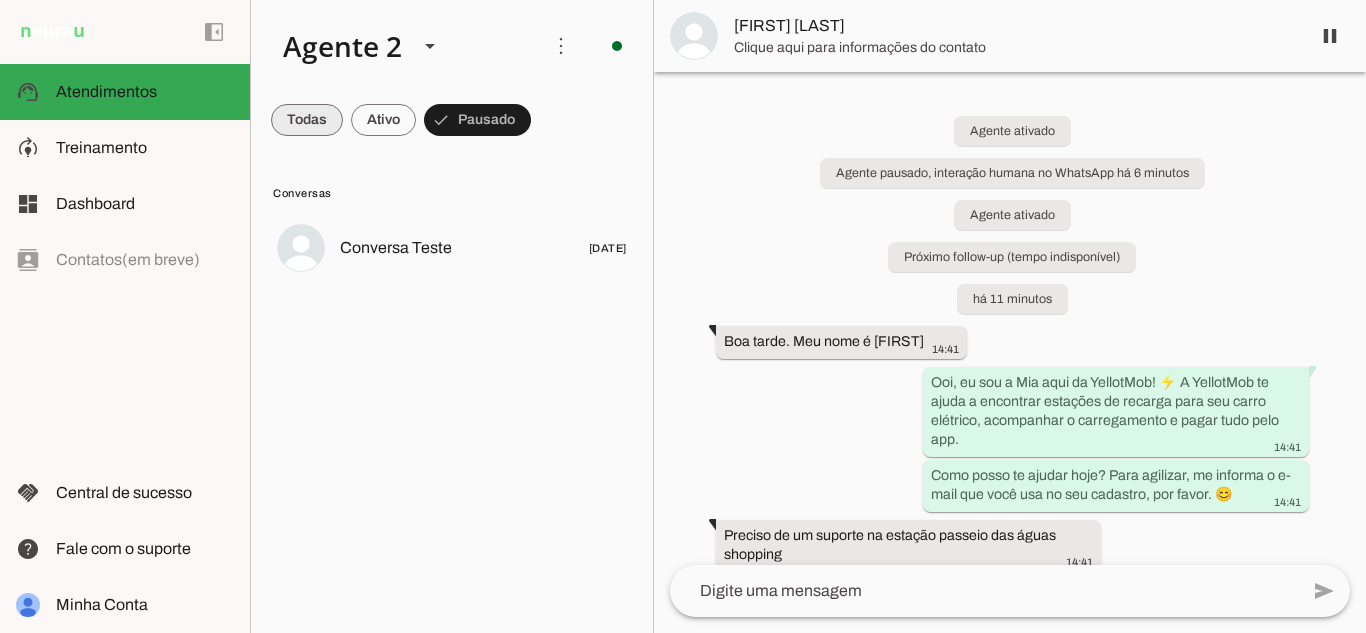click at bounding box center [307, 120] 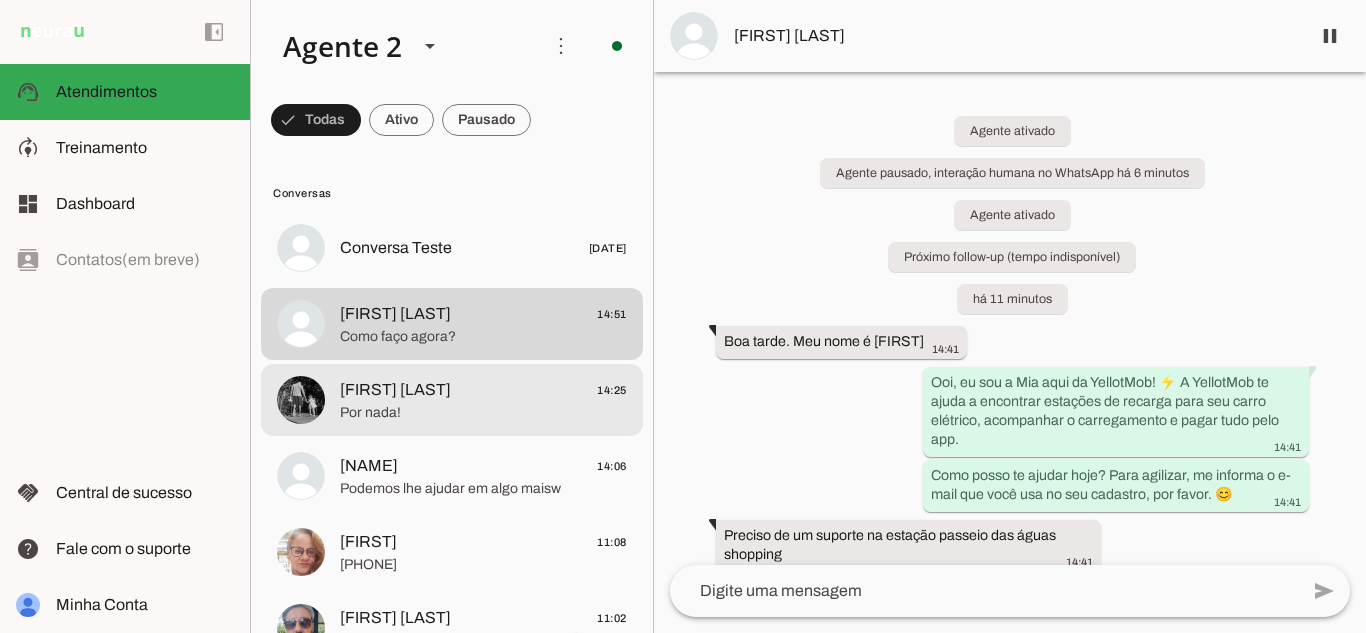click on "[FIRST] [LAST]
14:25" 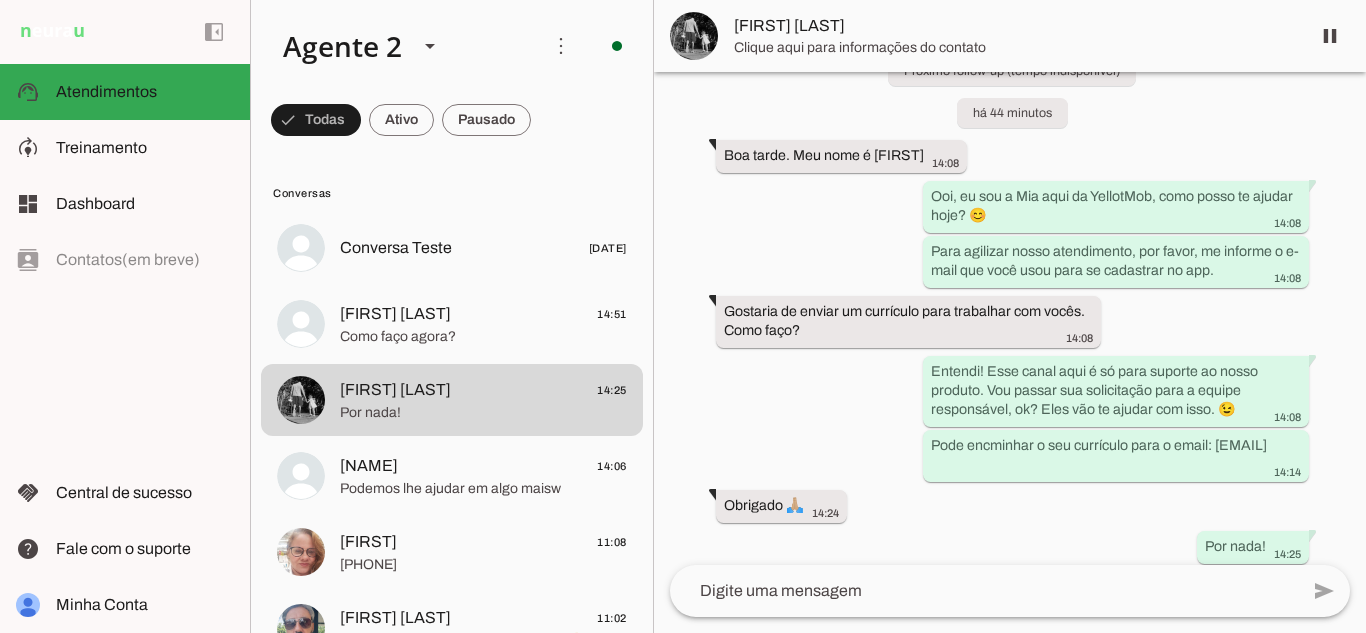 scroll, scrollTop: 220, scrollLeft: 0, axis: vertical 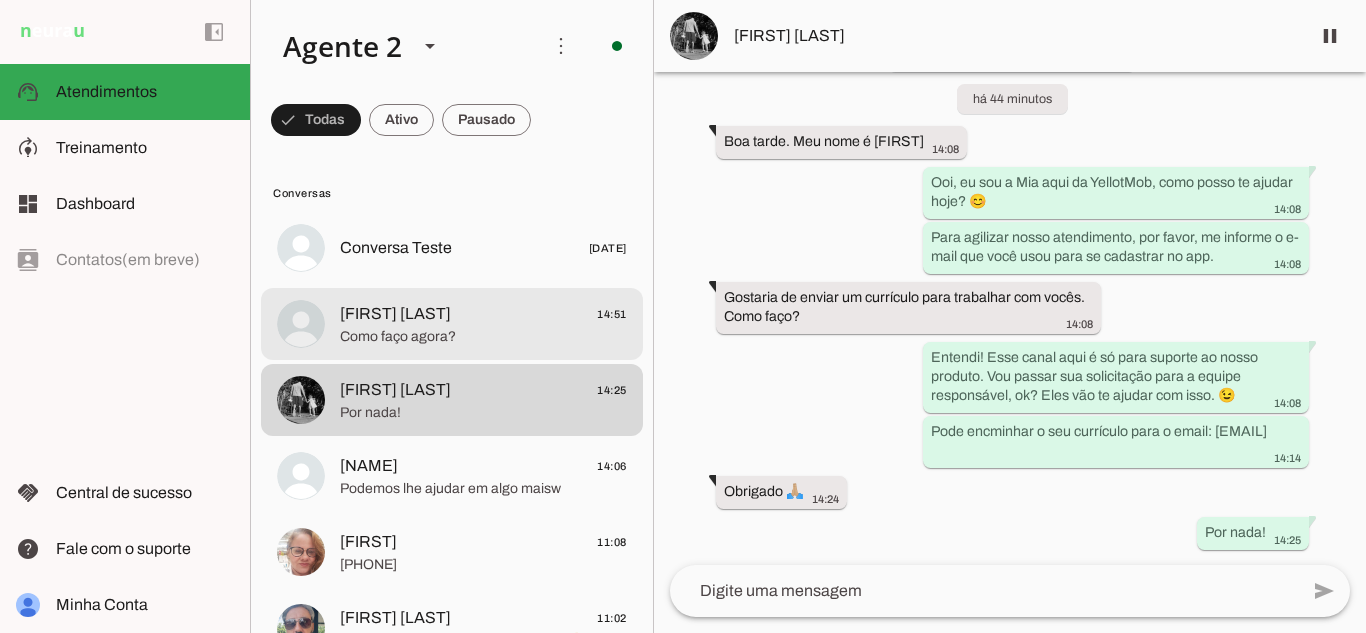 click on "[FIRST] [LAST]
14:51" 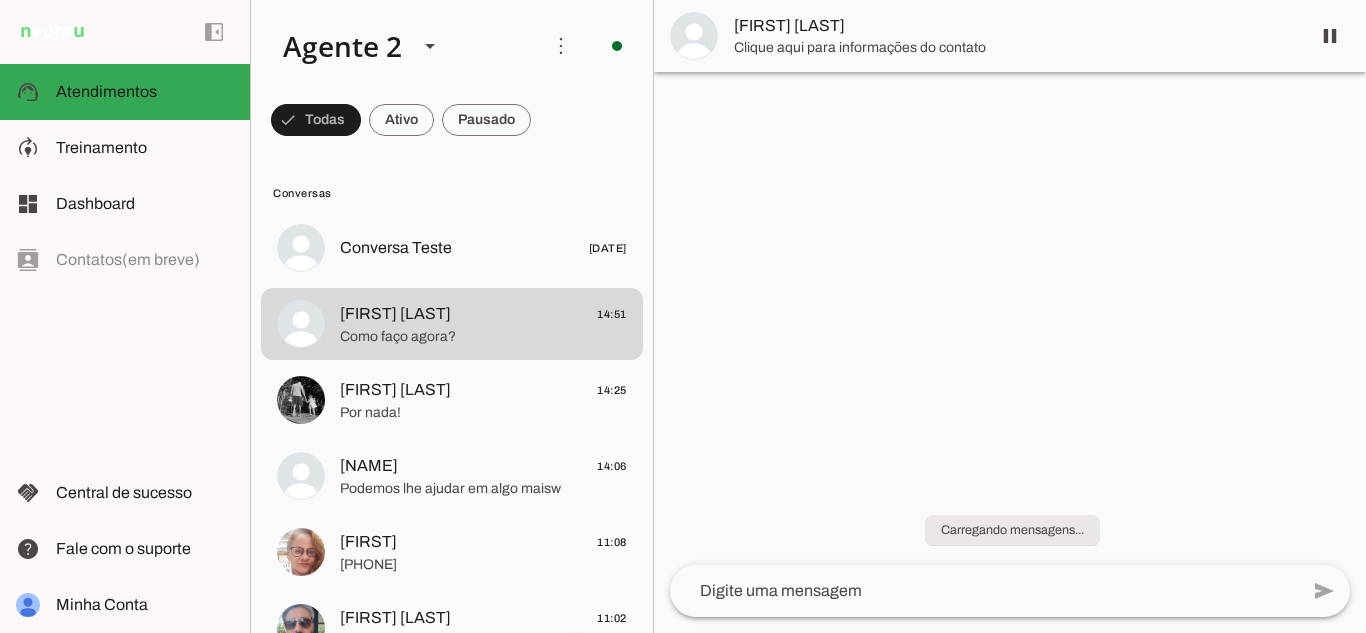scroll, scrollTop: 923, scrollLeft: 0, axis: vertical 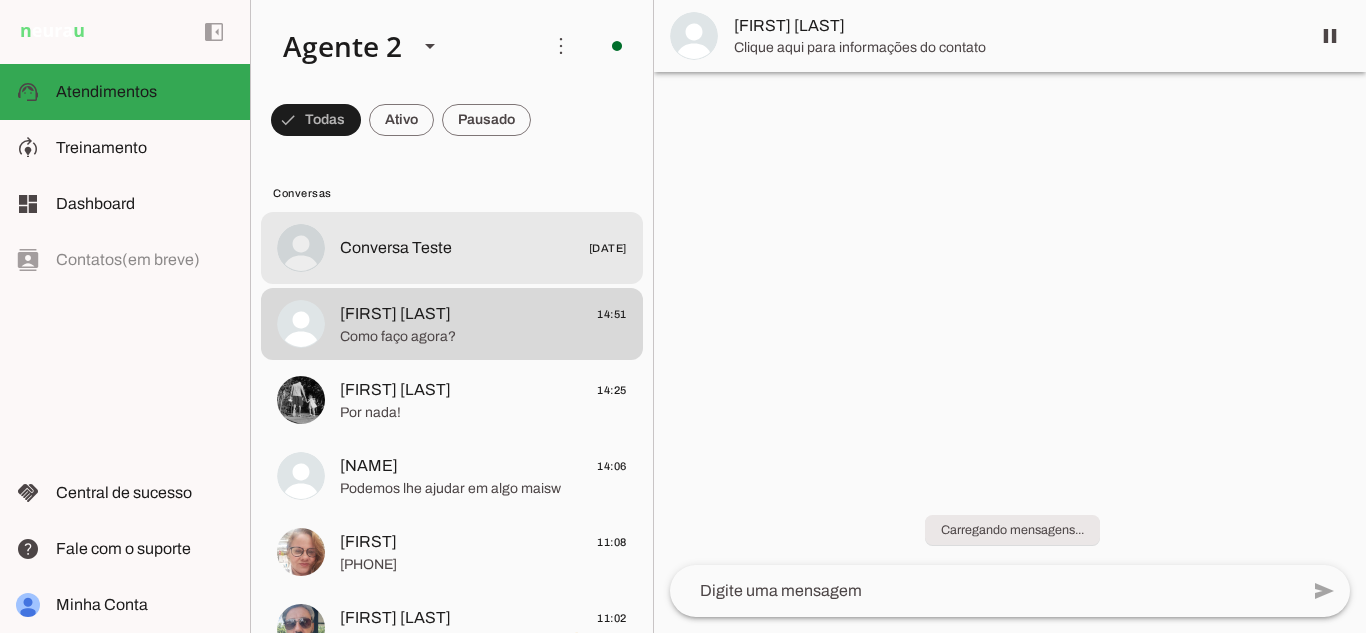click at bounding box center (316, 120) 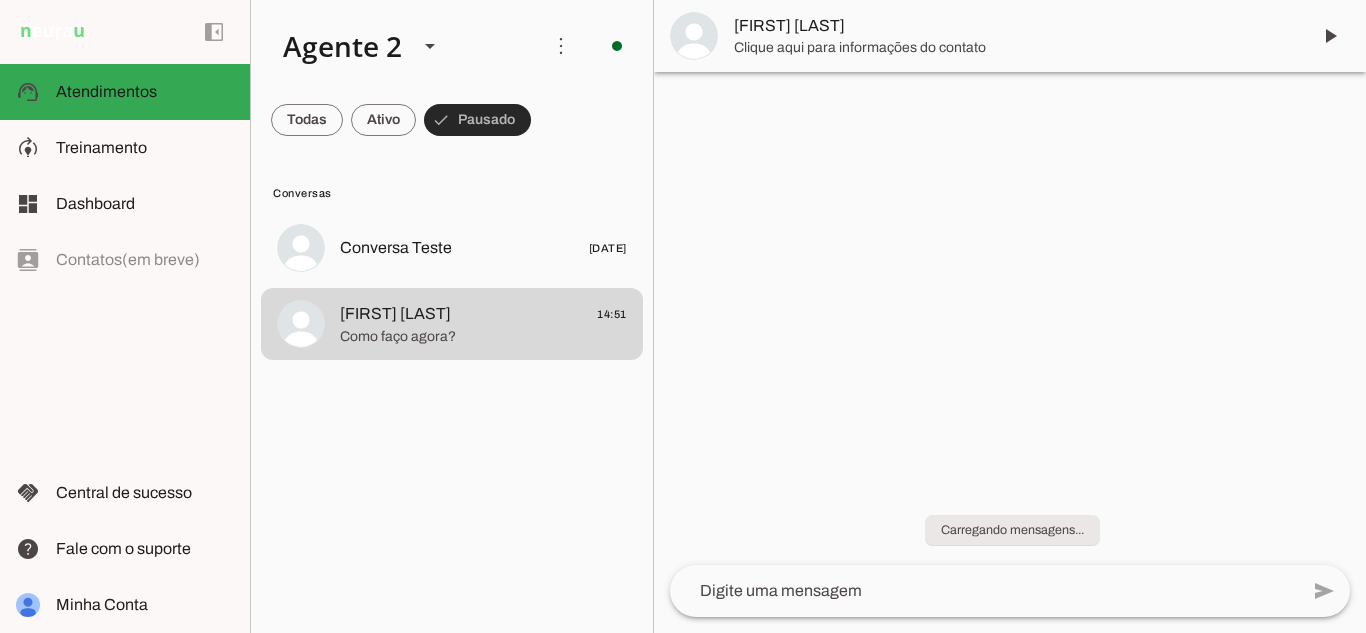 scroll, scrollTop: 0, scrollLeft: 0, axis: both 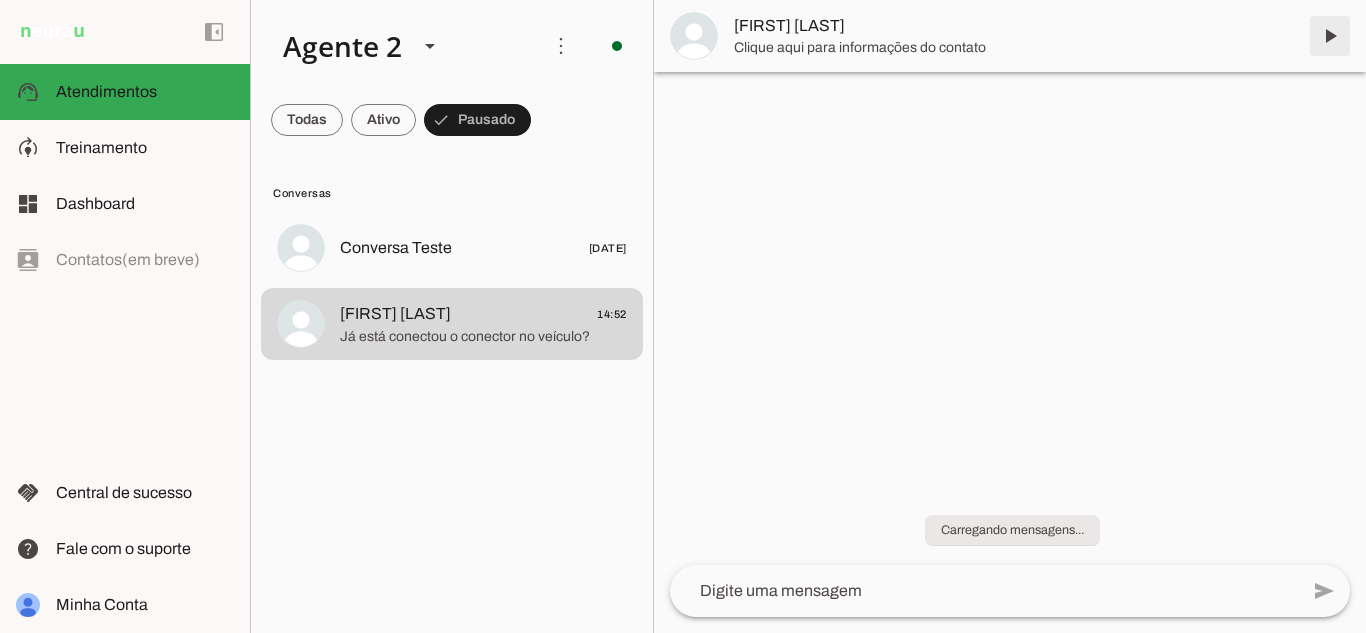 click at bounding box center (1330, 36) 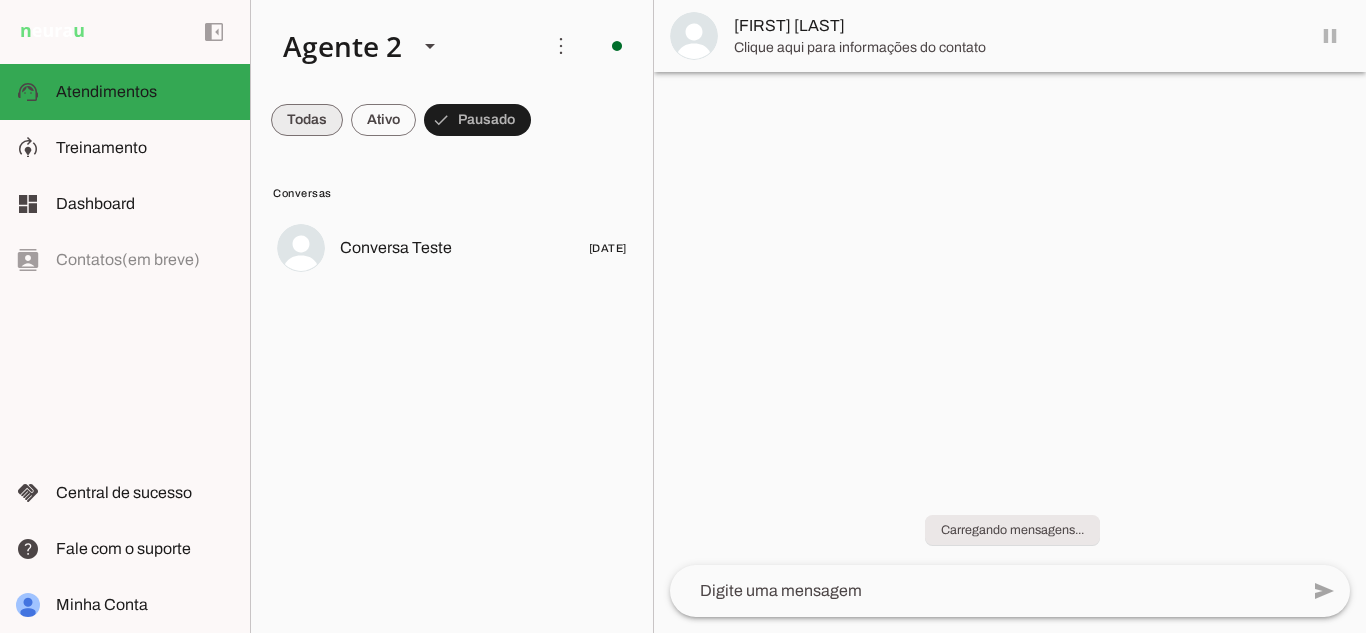 click at bounding box center (307, 120) 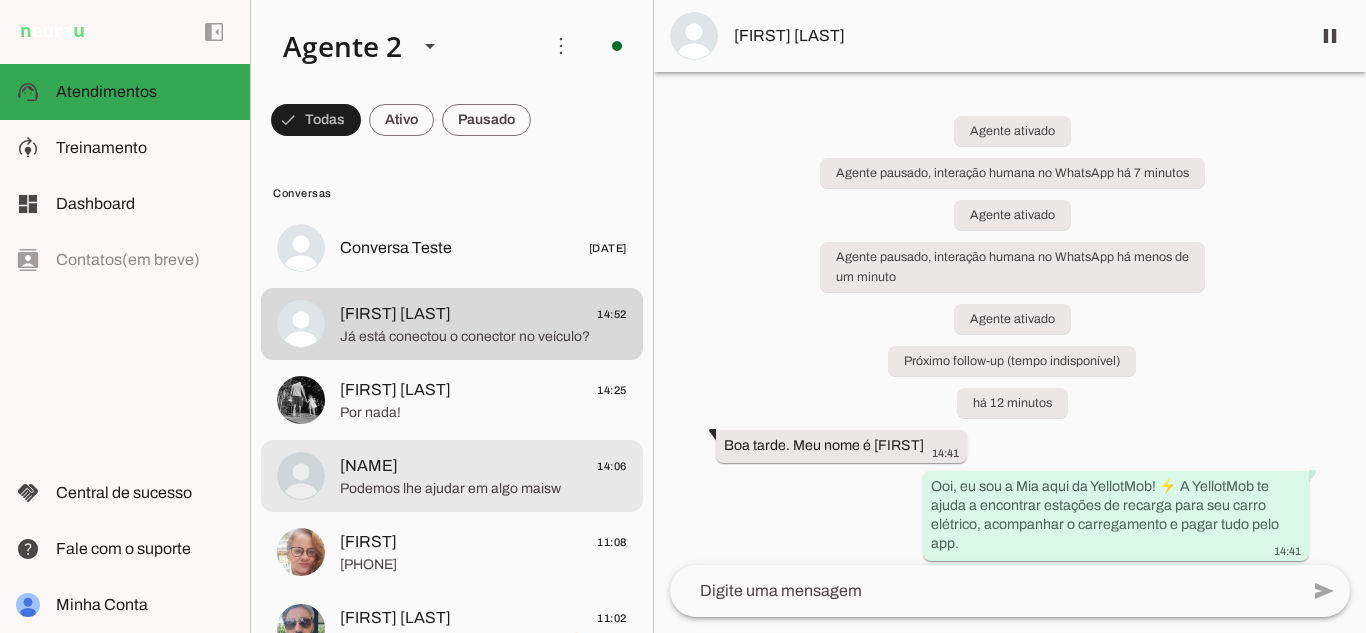 scroll, scrollTop: 0, scrollLeft: 0, axis: both 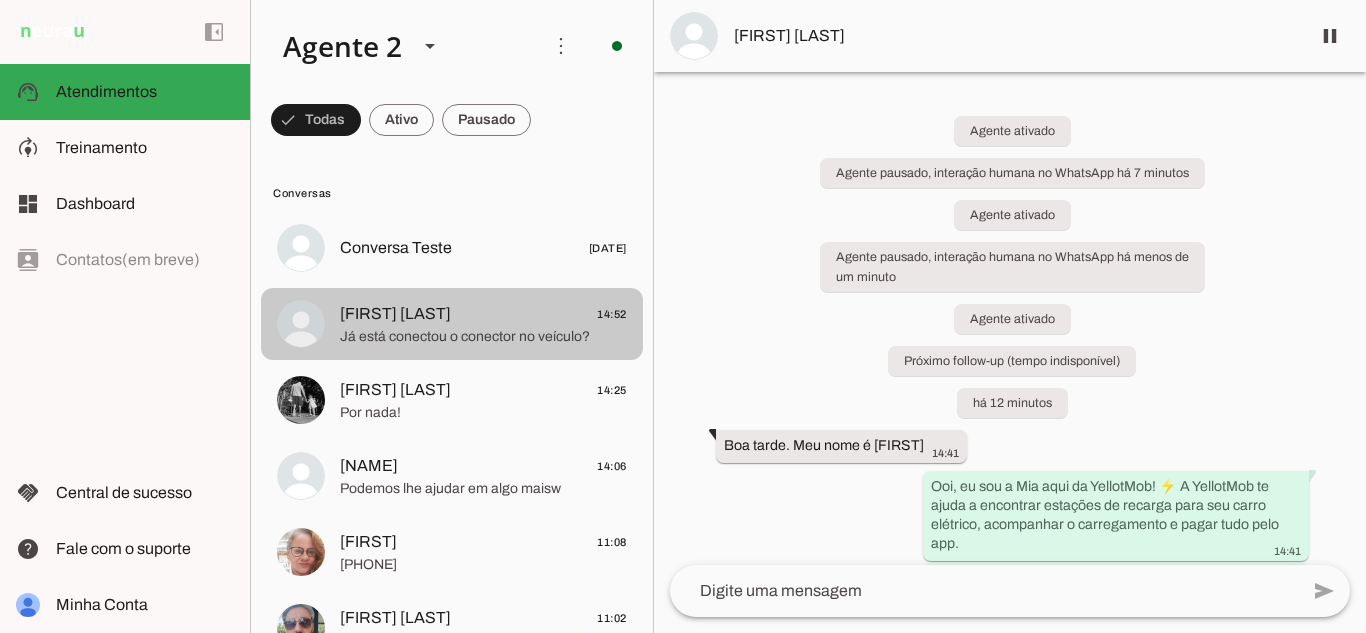 click on "Já está conectou o conector no veículo?" 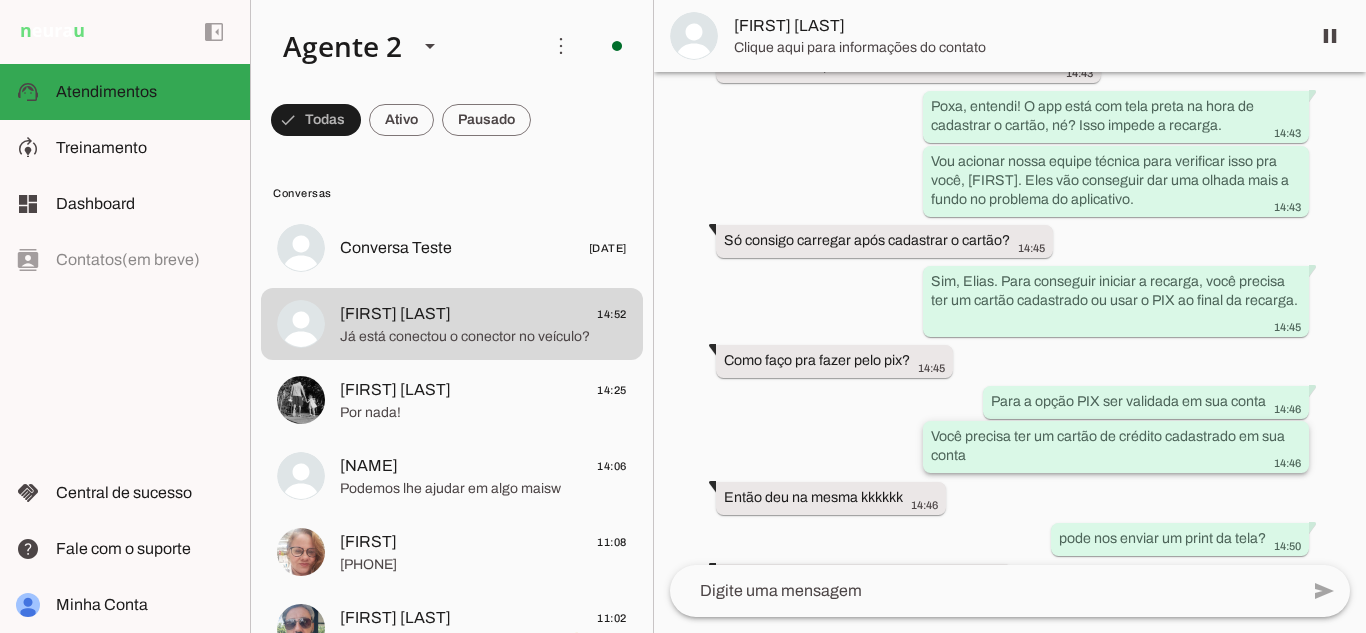 scroll, scrollTop: 1068, scrollLeft: 0, axis: vertical 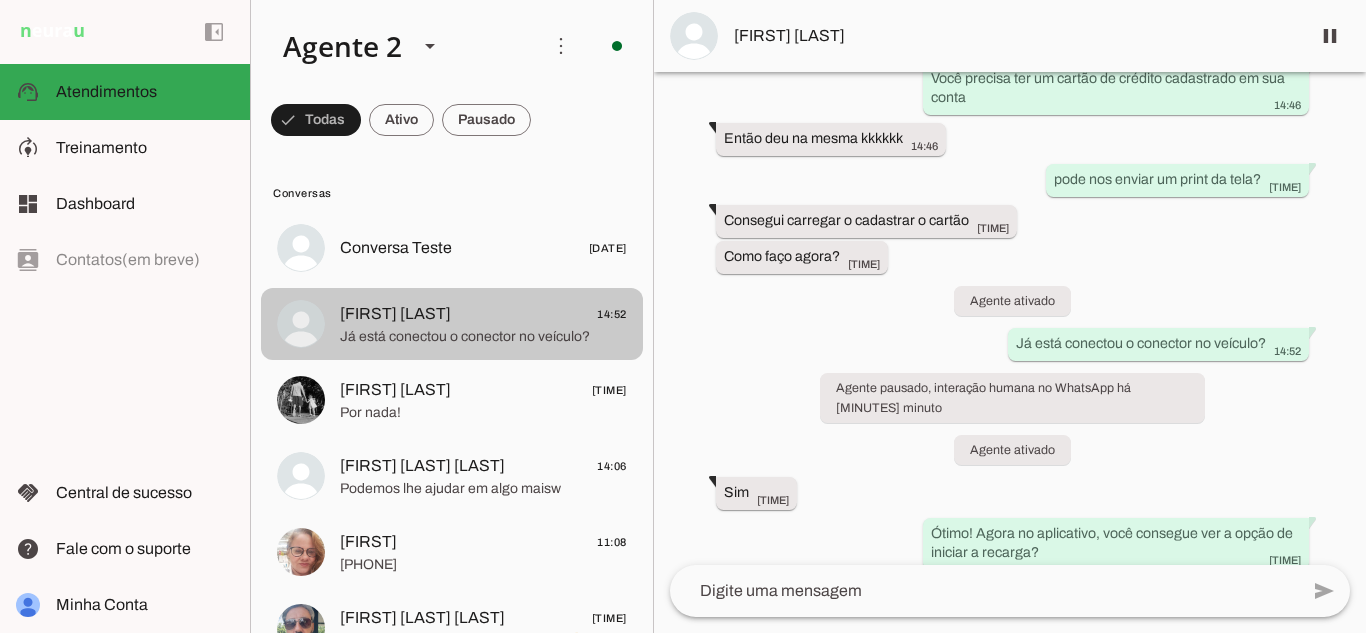 click on "Já está conectou o conector no veículo?" 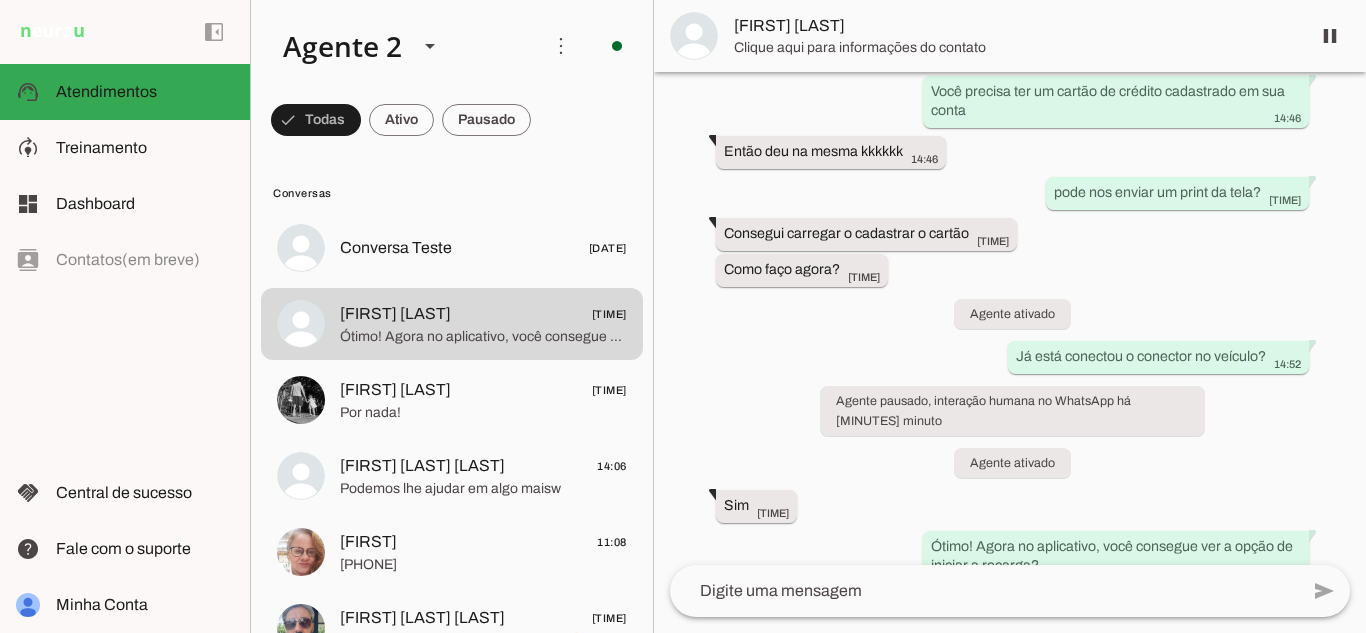 scroll, scrollTop: 1171, scrollLeft: 0, axis: vertical 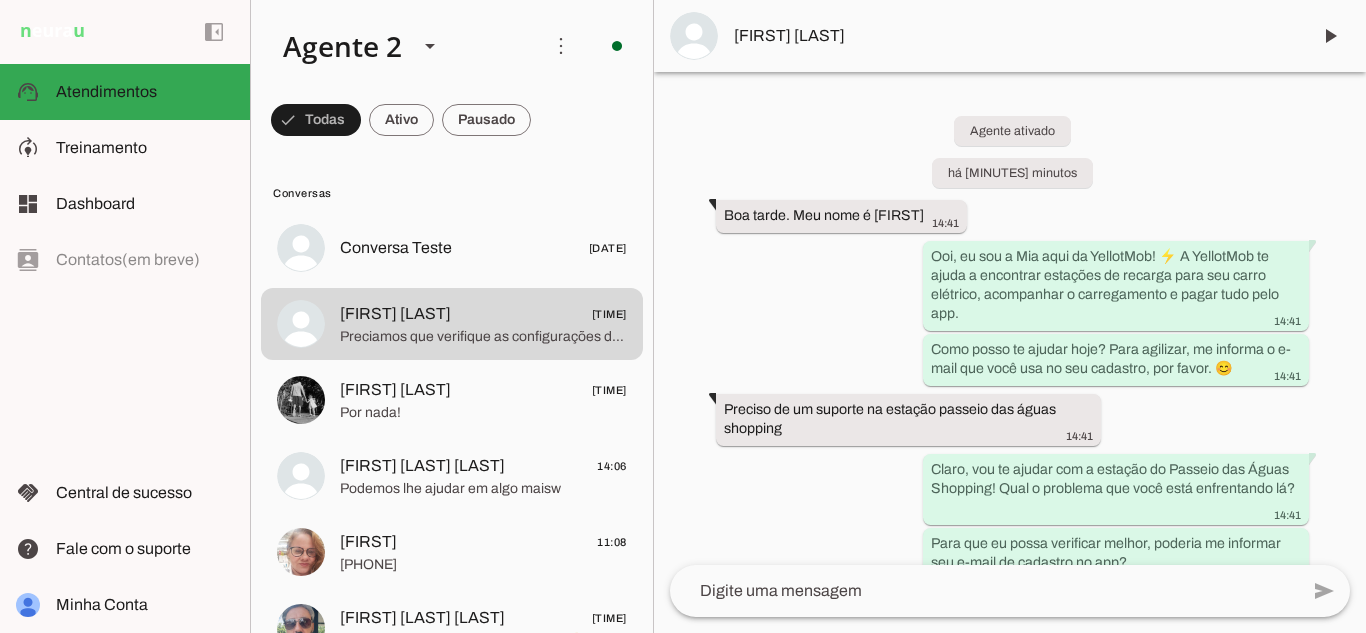 click at bounding box center [316, 120] 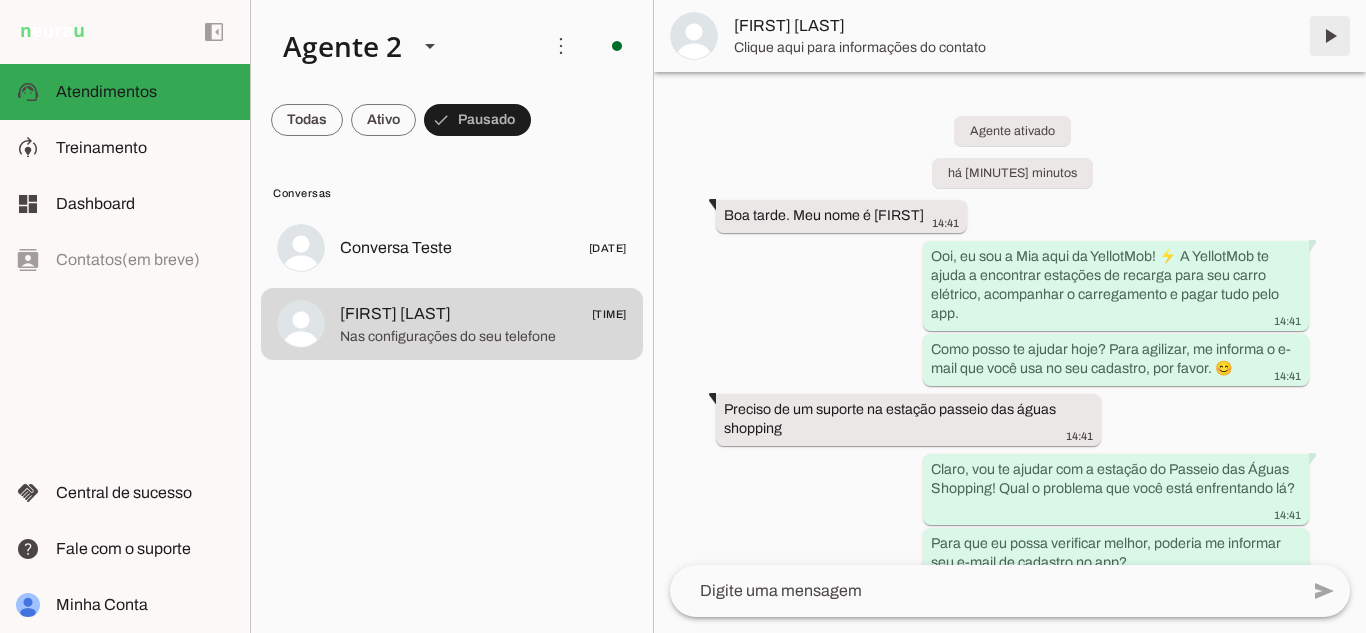click at bounding box center (1330, 36) 